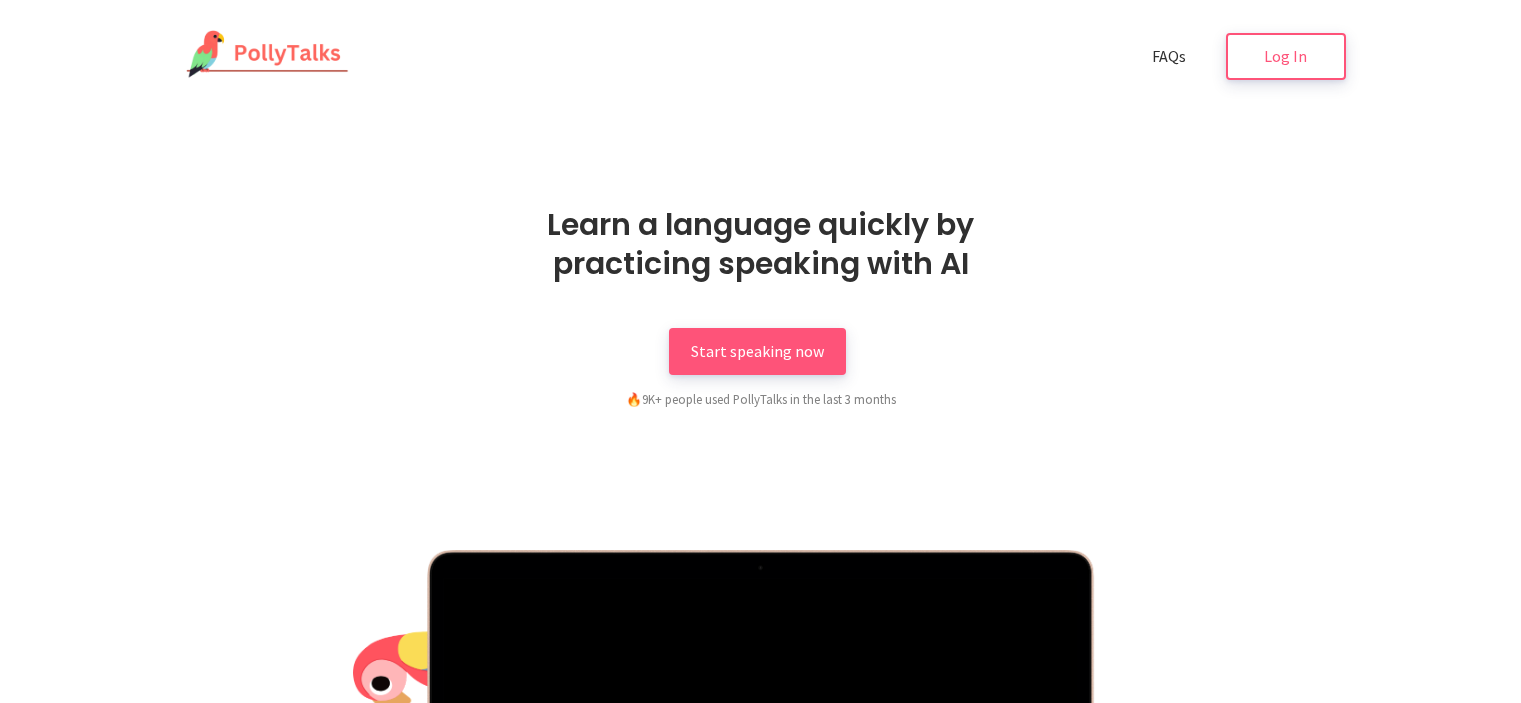 scroll, scrollTop: 0, scrollLeft: 0, axis: both 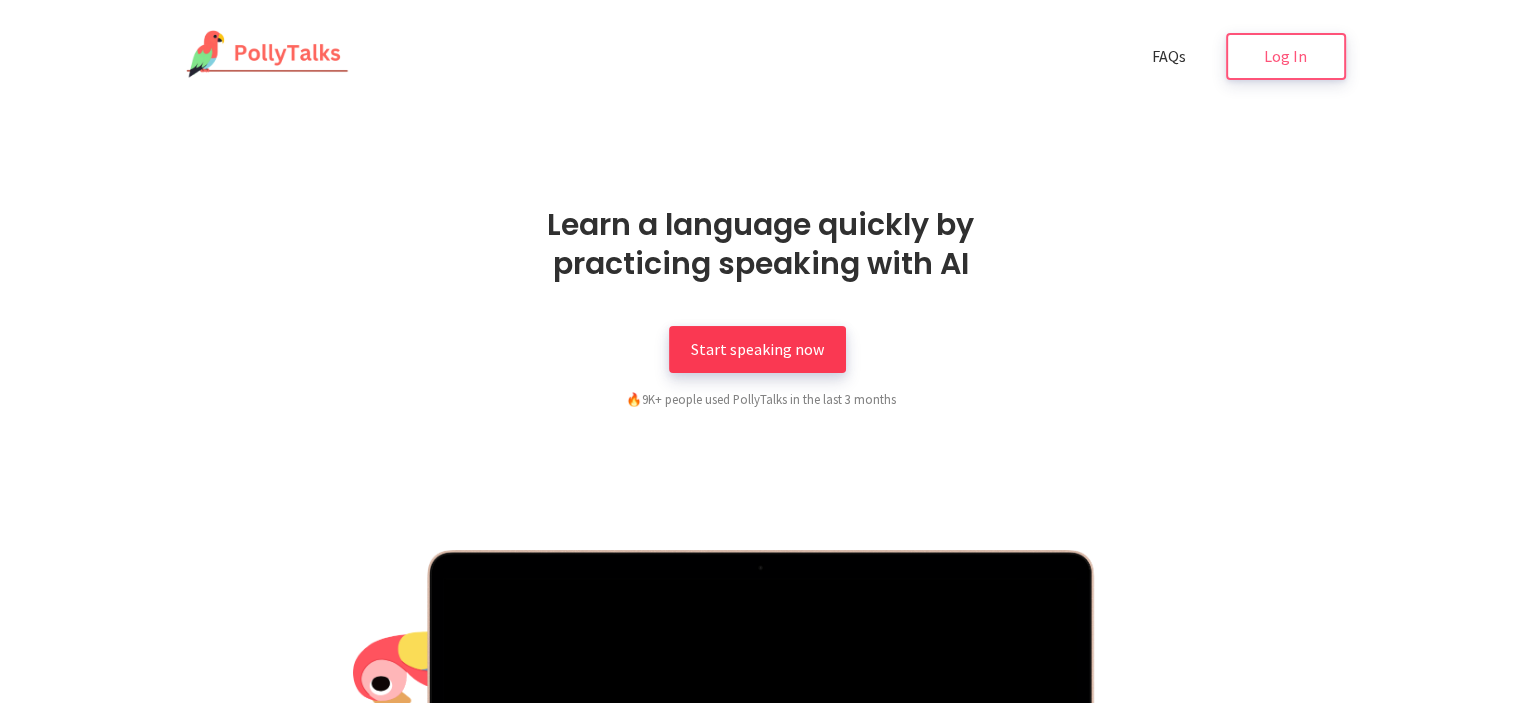 click on "Start speaking now" at bounding box center (757, 349) 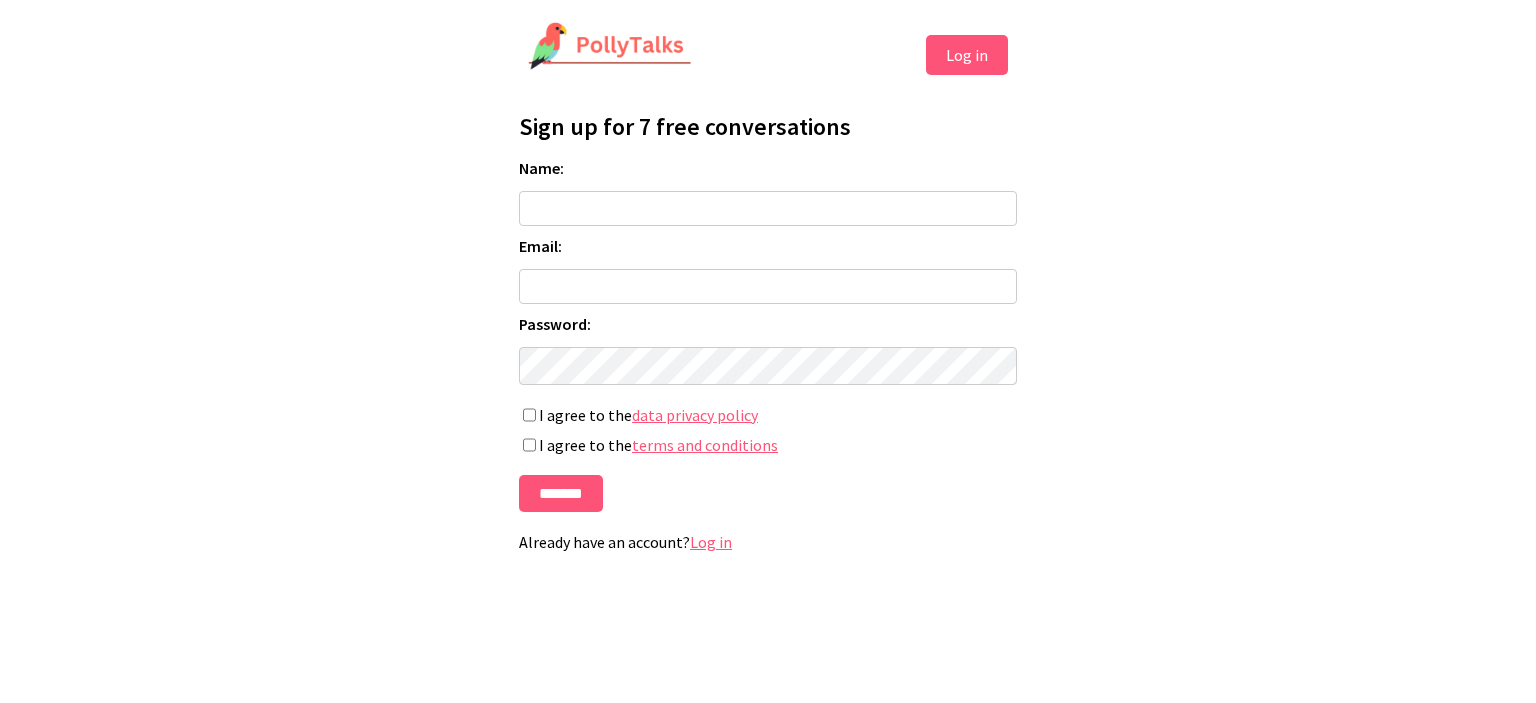 scroll, scrollTop: 0, scrollLeft: 0, axis: both 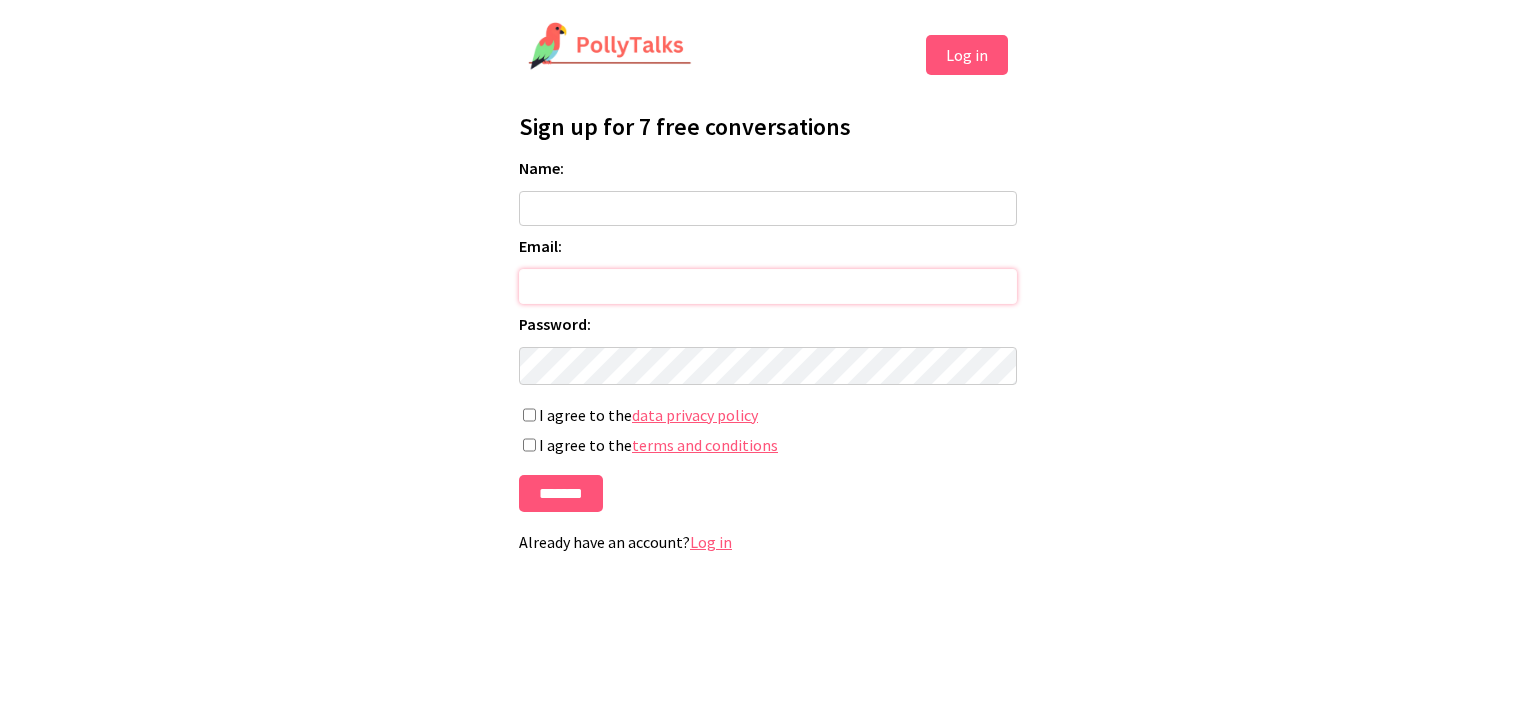 type on "**********" 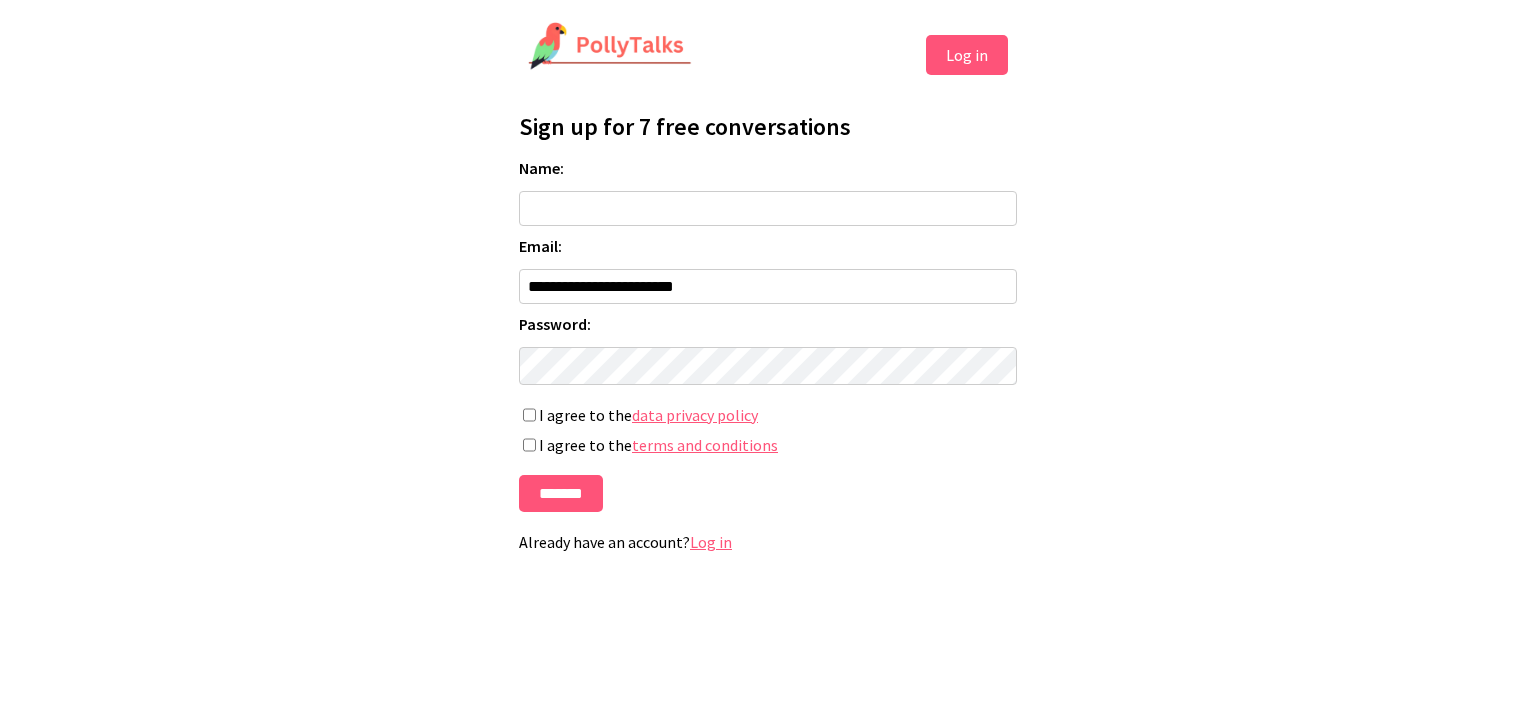 type on "*" 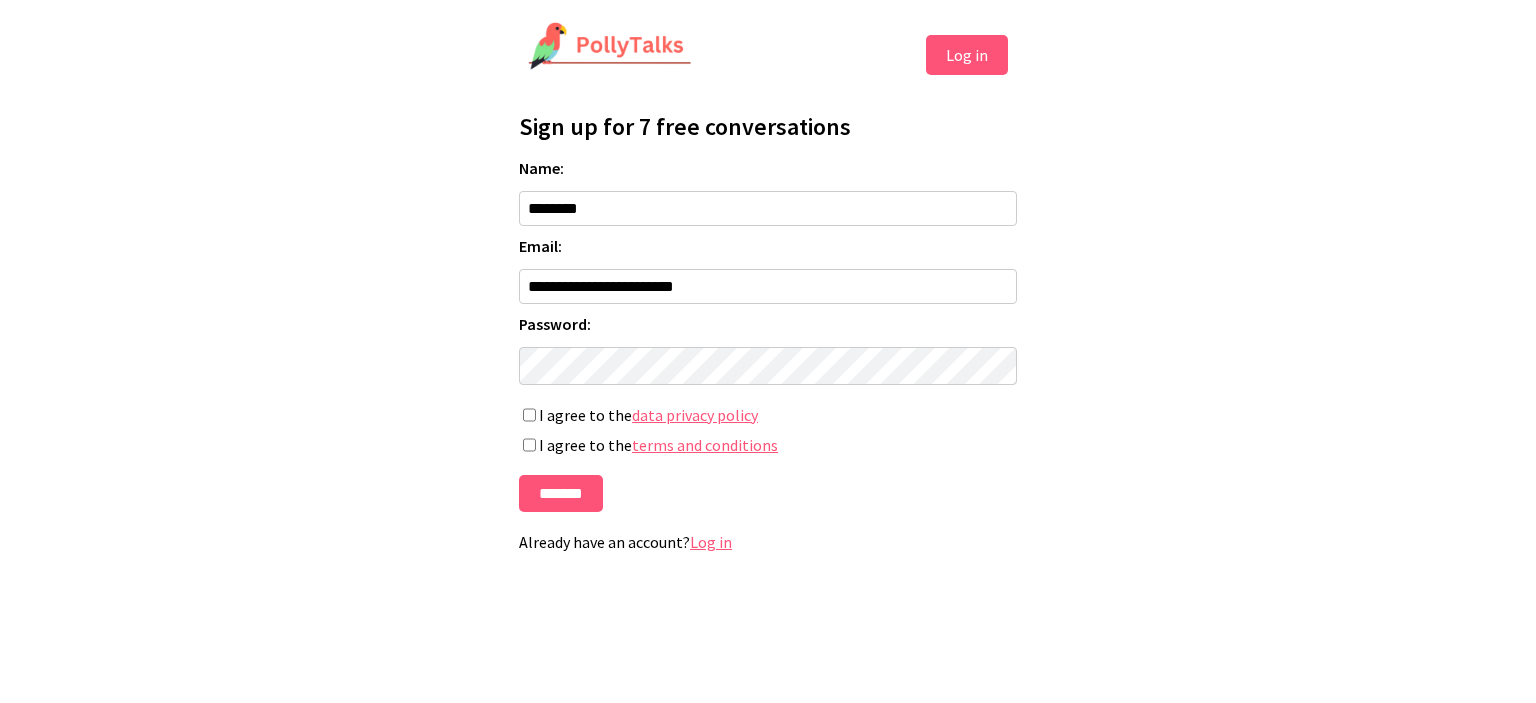 type on "********" 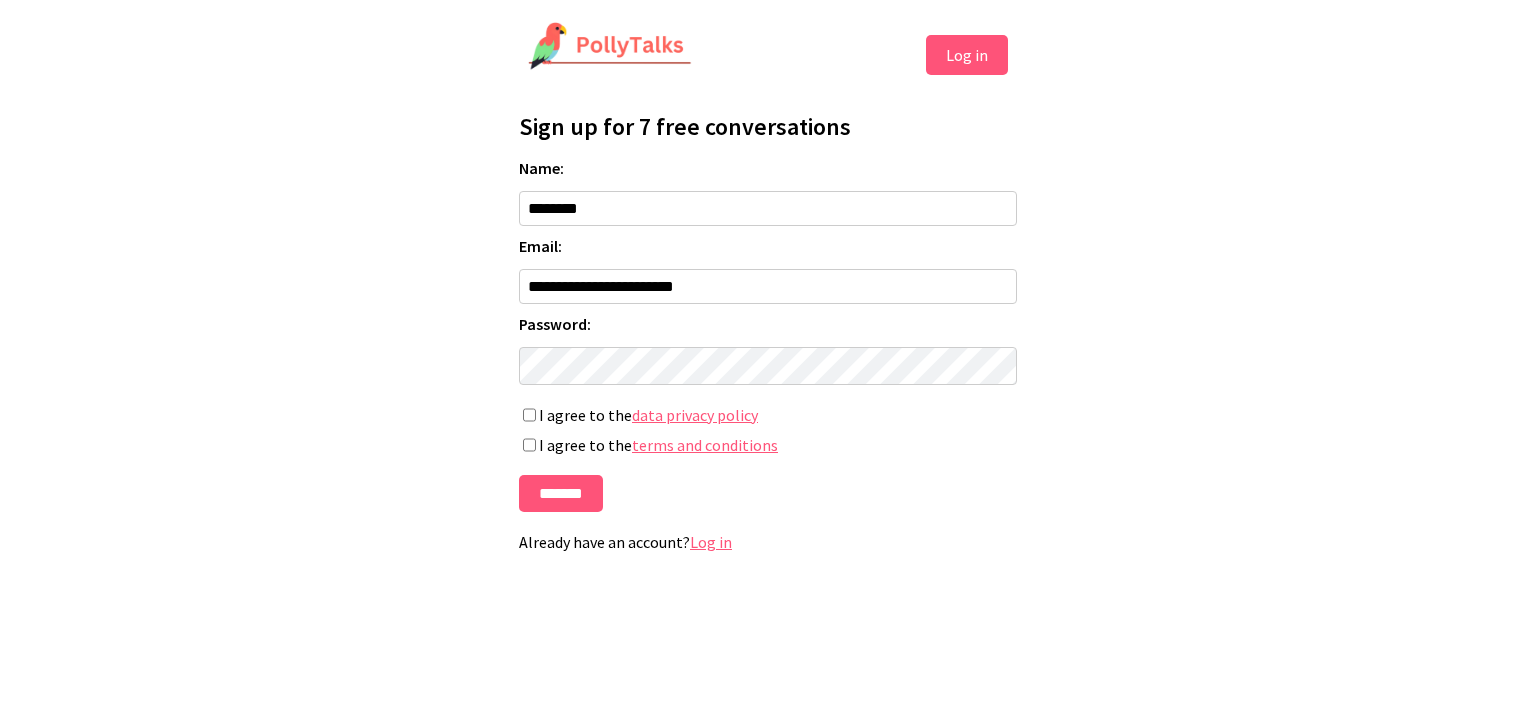 click on "**********" at bounding box center [768, 335] 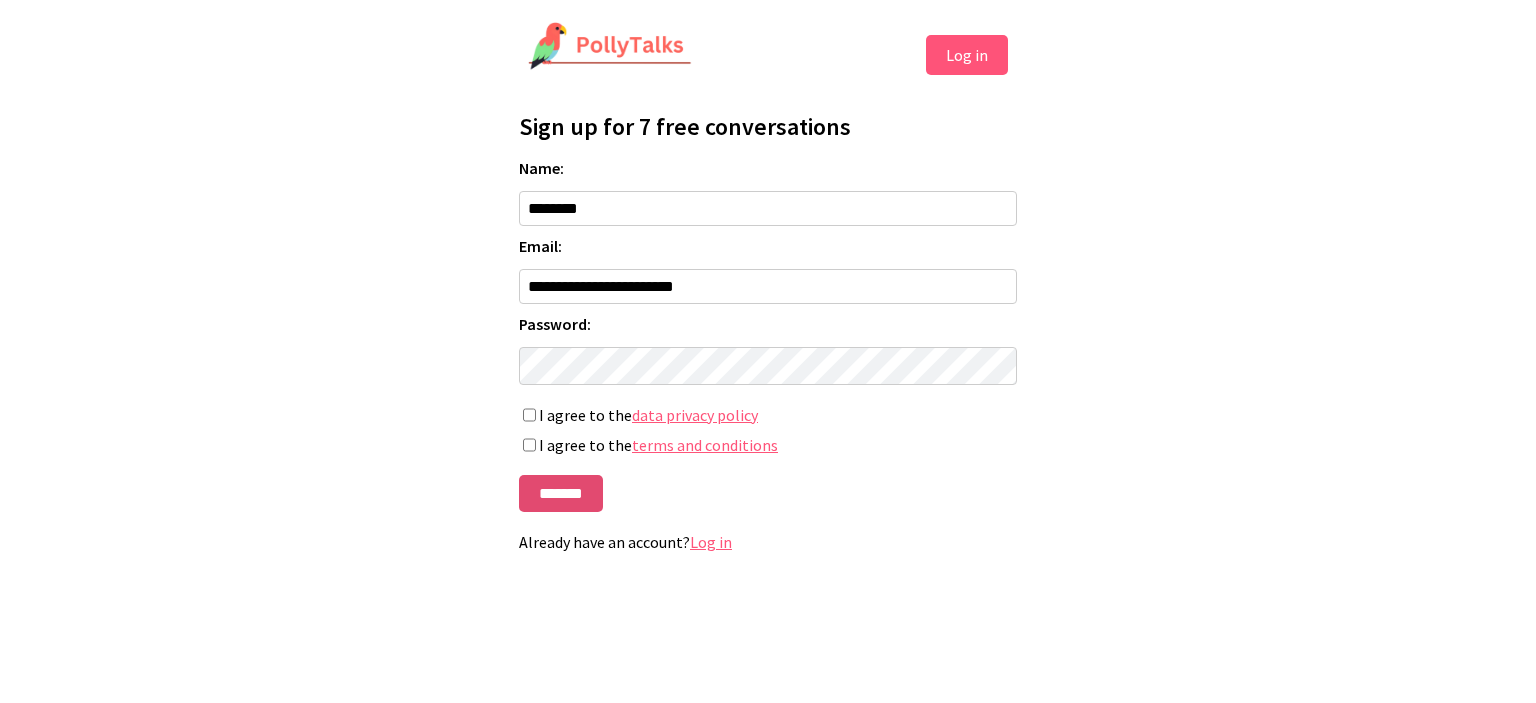 click on "*******" at bounding box center [561, 493] 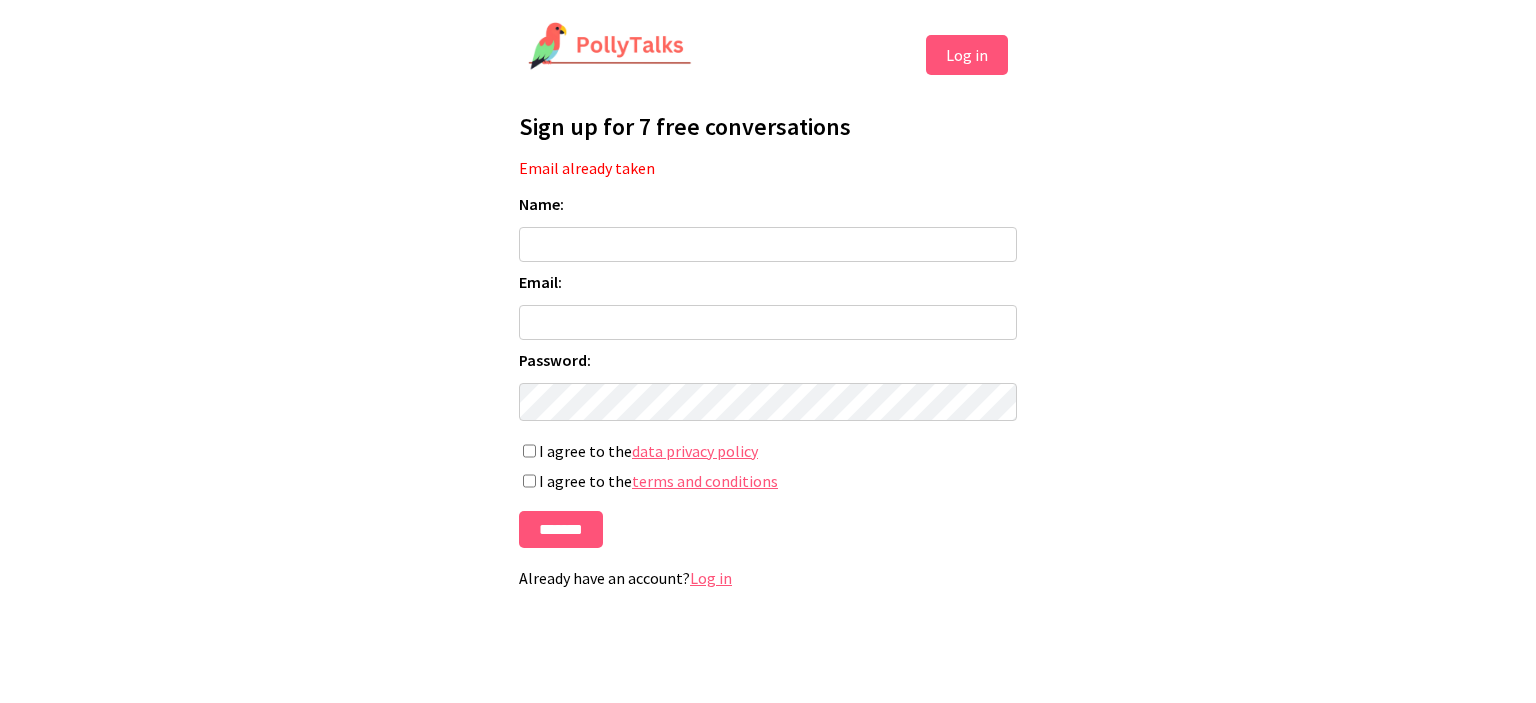 scroll, scrollTop: 0, scrollLeft: 0, axis: both 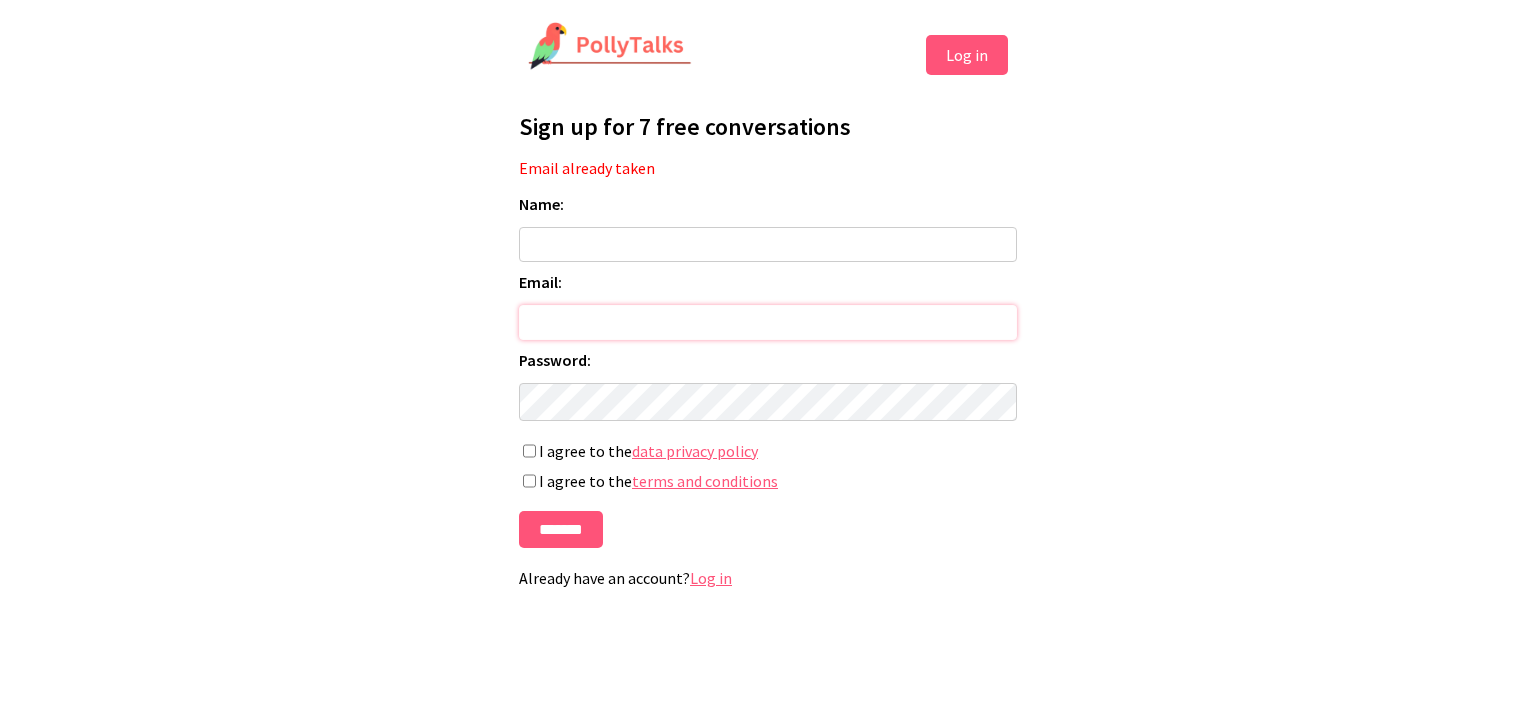 type on "**********" 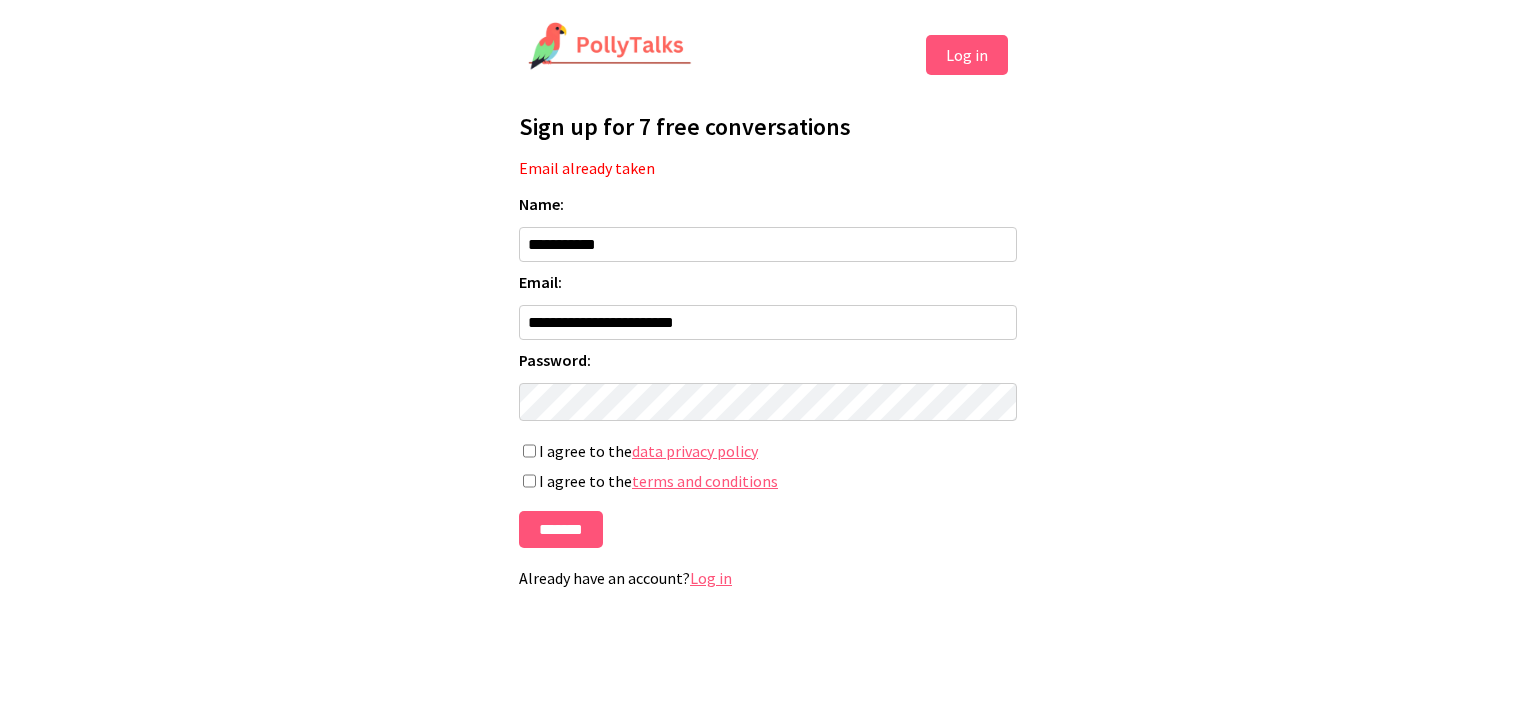 type on "**********" 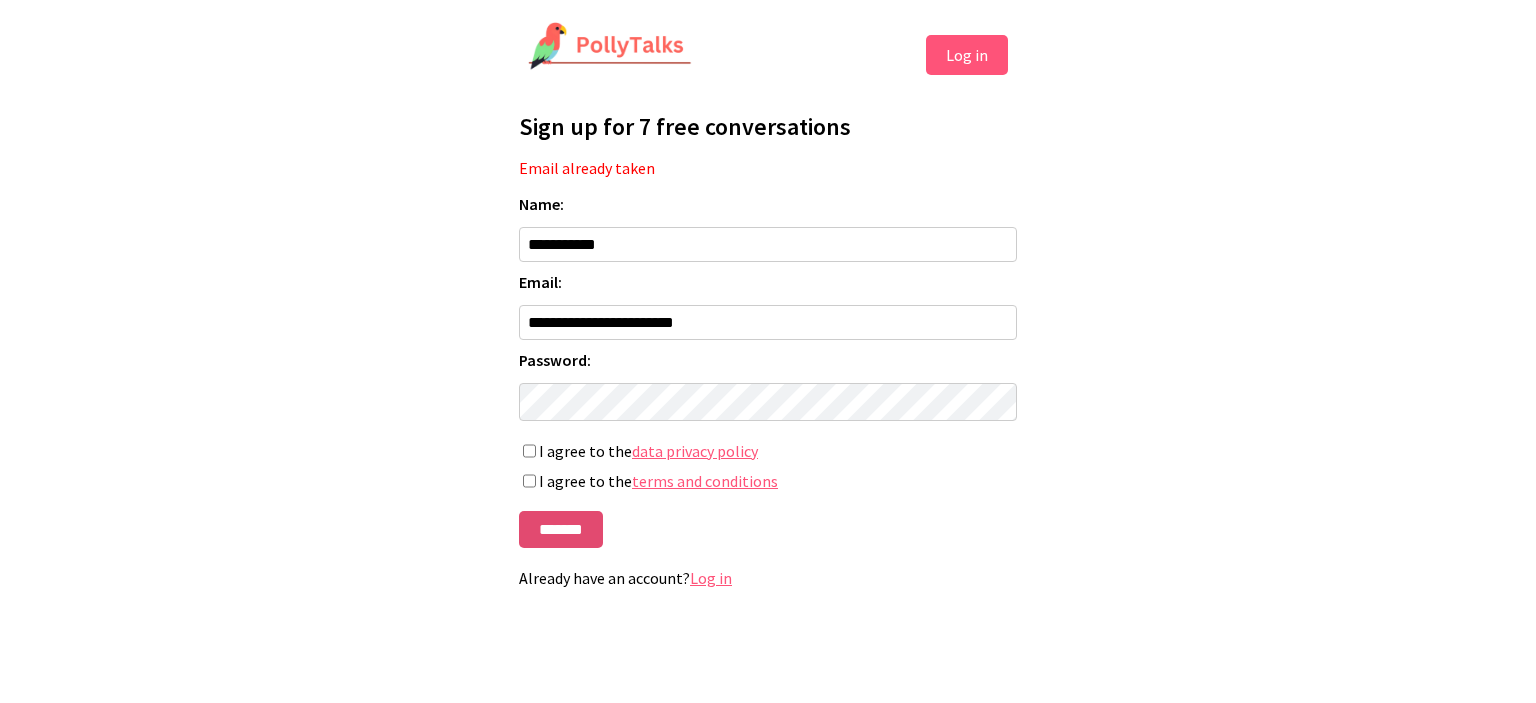 click on "*******" at bounding box center [561, 529] 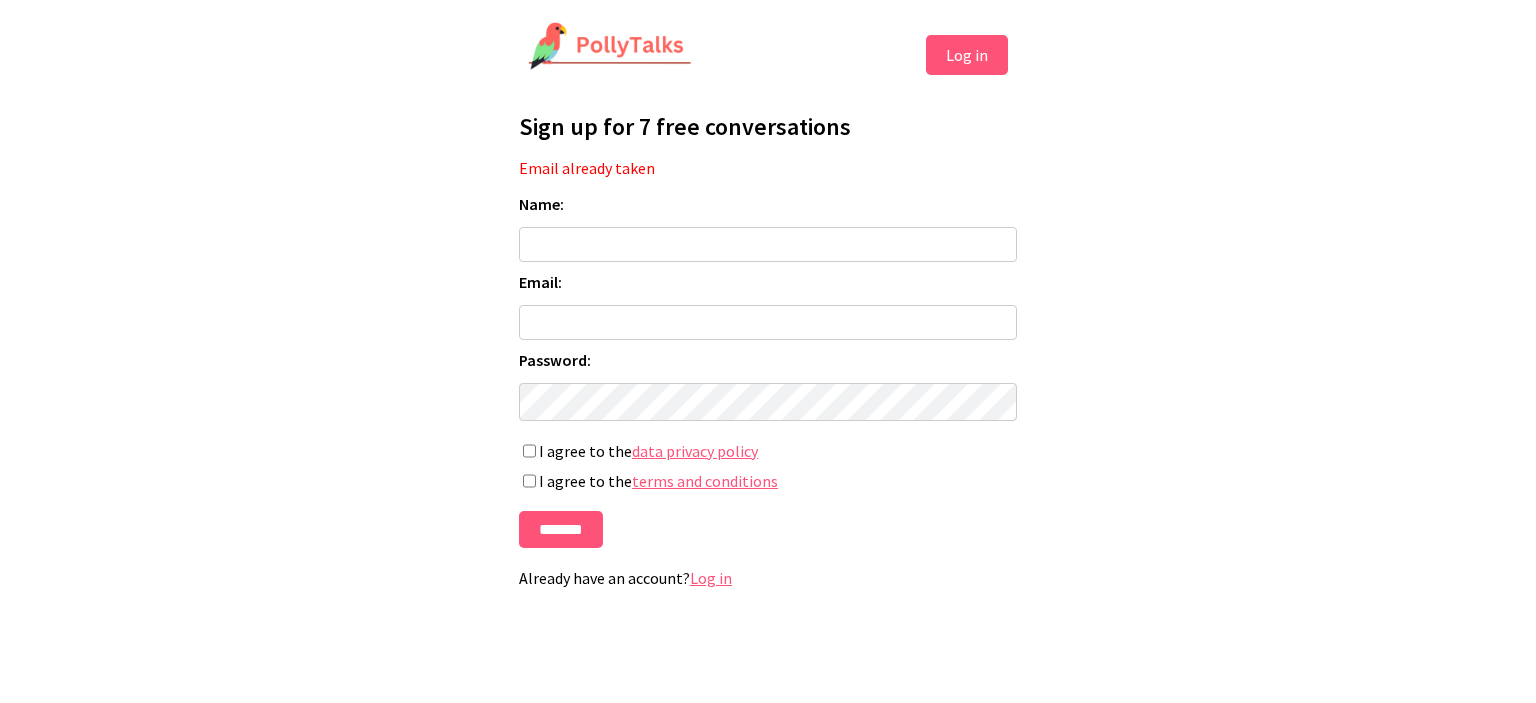 scroll, scrollTop: 0, scrollLeft: 0, axis: both 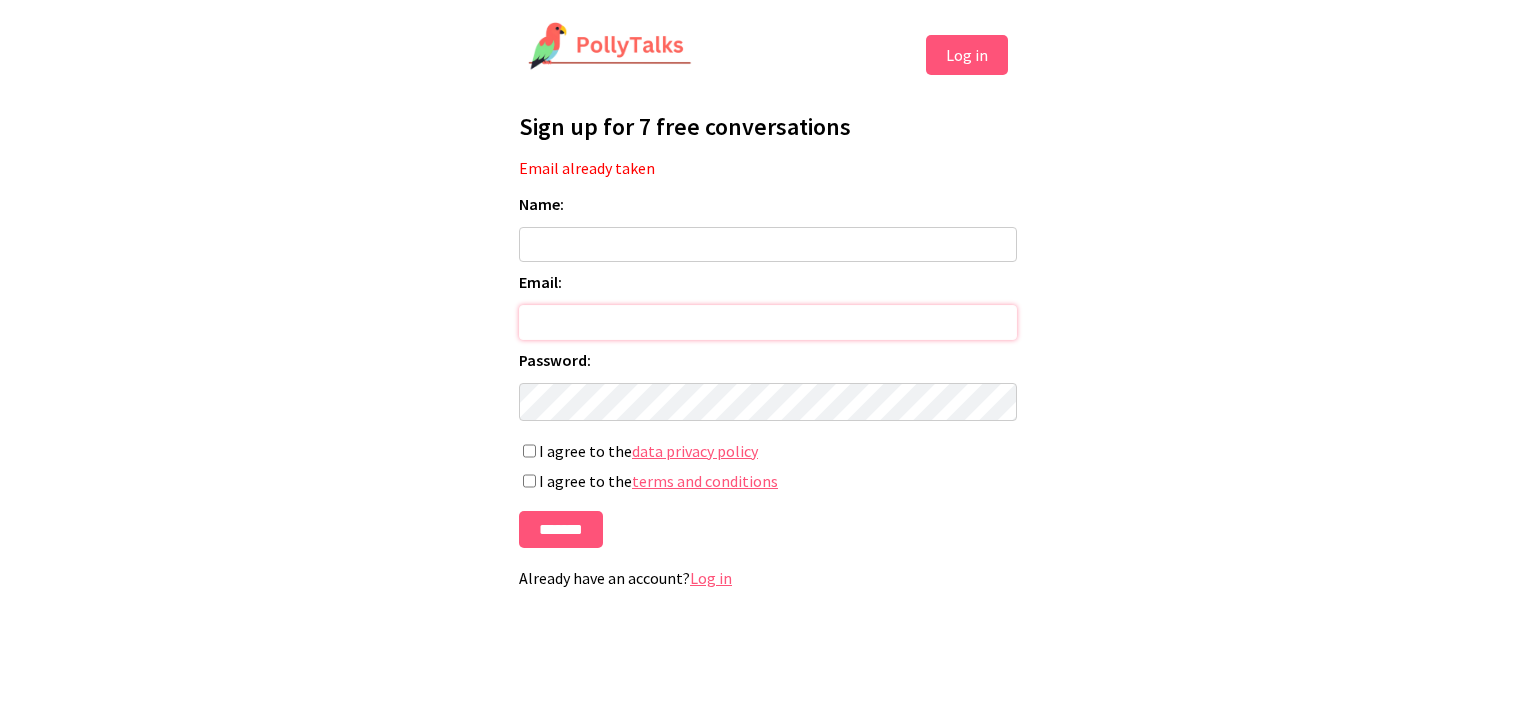 type on "**********" 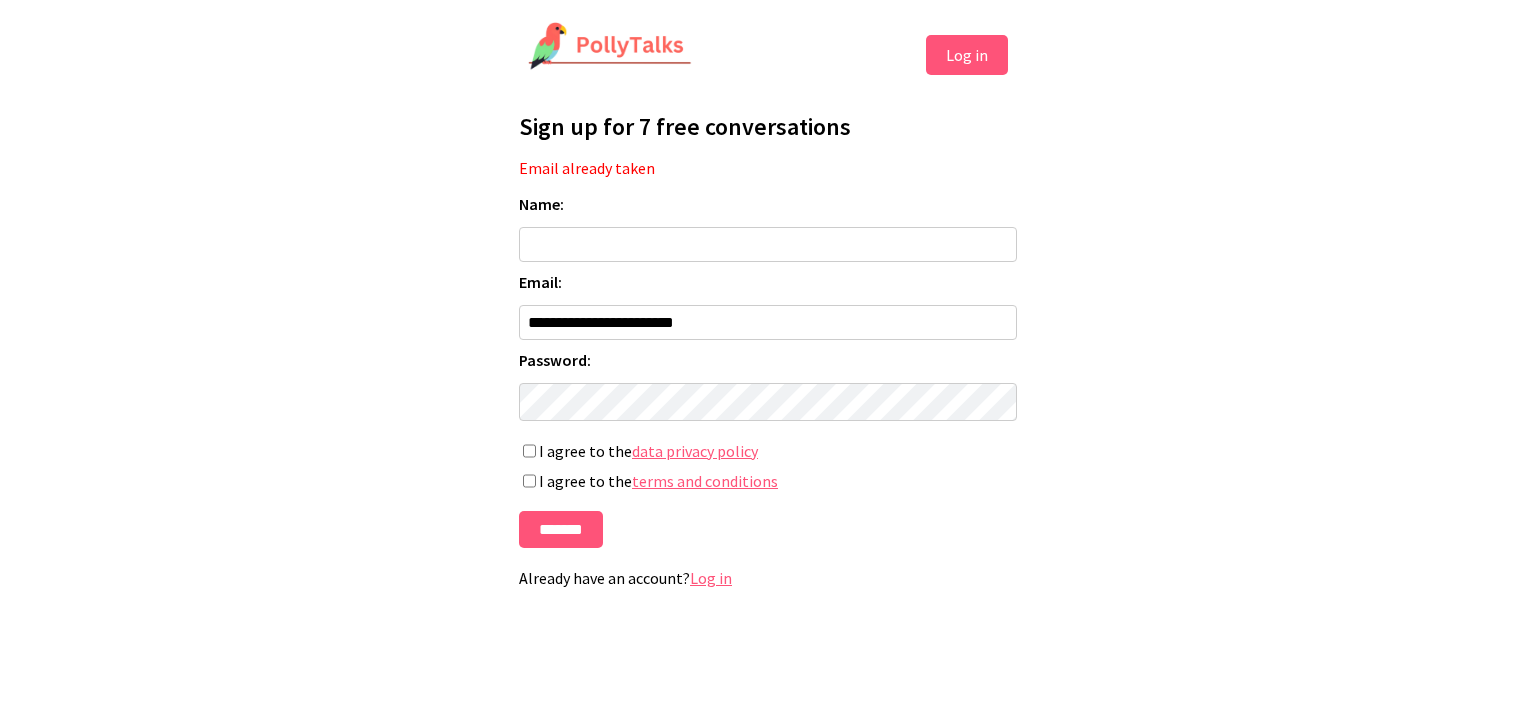 click on "Log in" at bounding box center (967, 55) 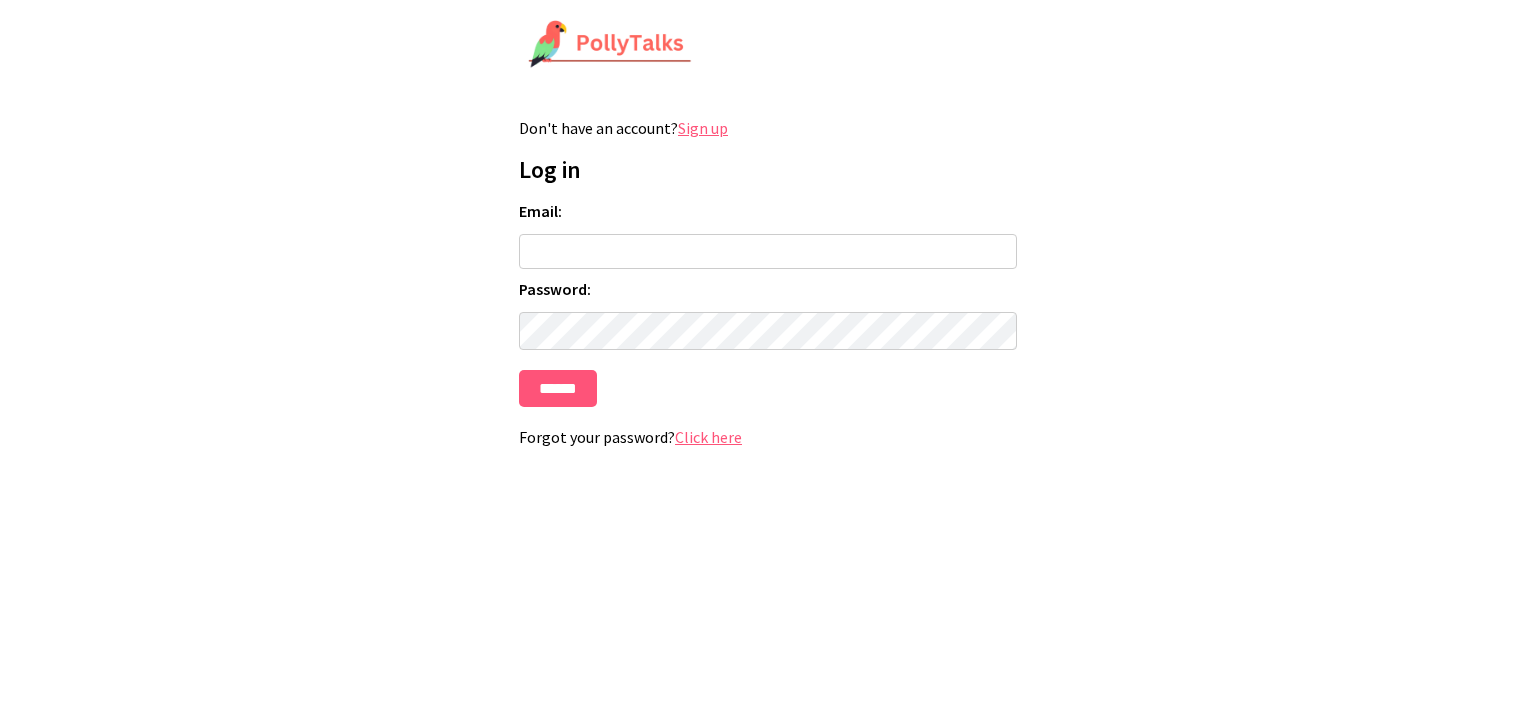 scroll, scrollTop: 0, scrollLeft: 0, axis: both 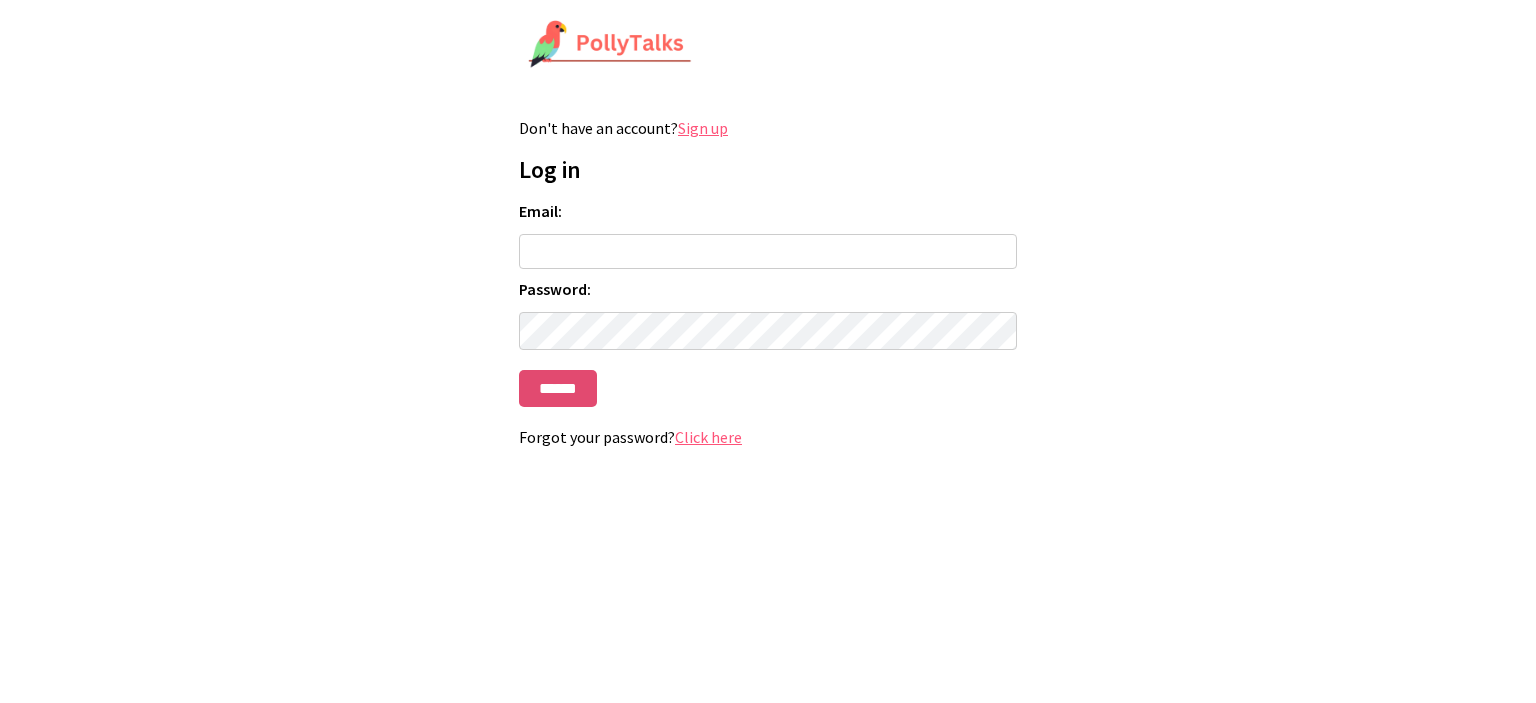 type on "**********" 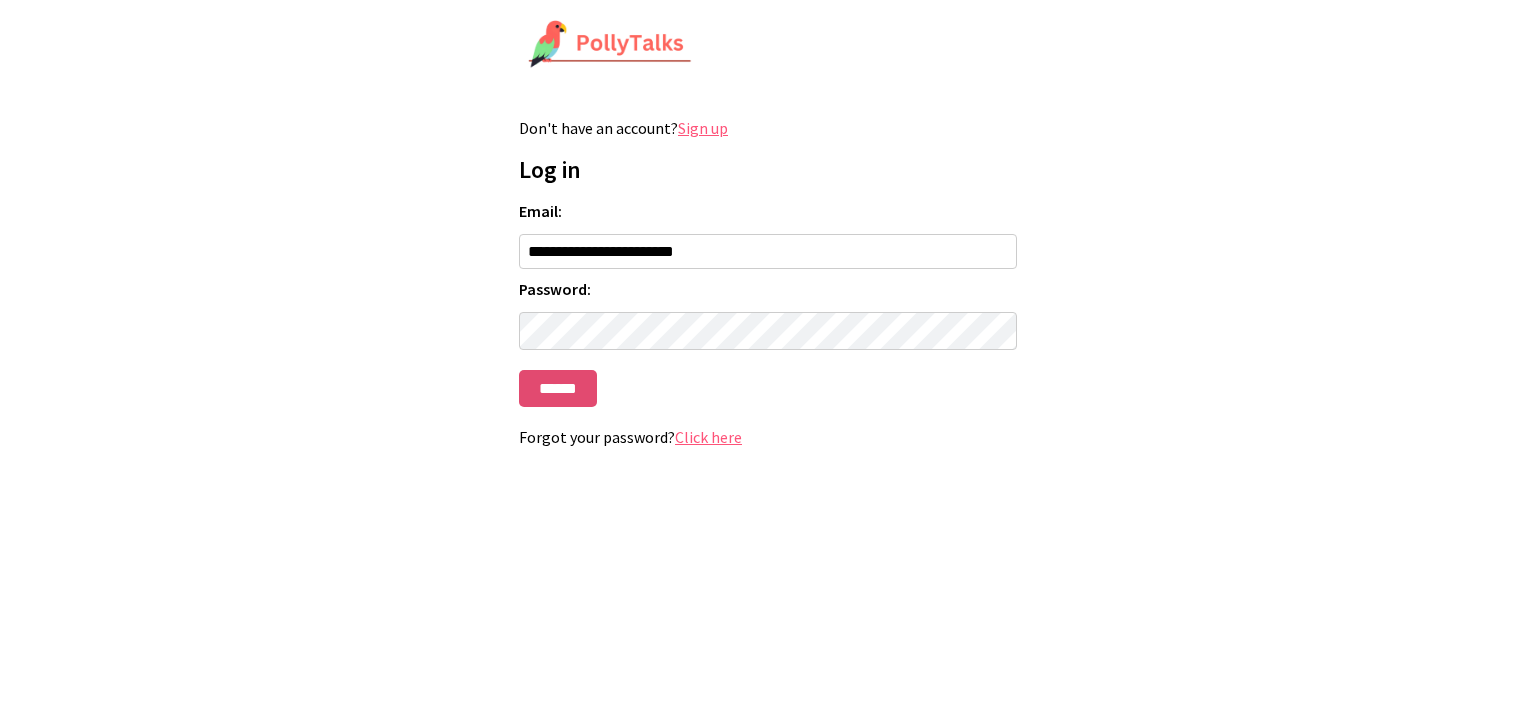 click on "******" at bounding box center [558, 388] 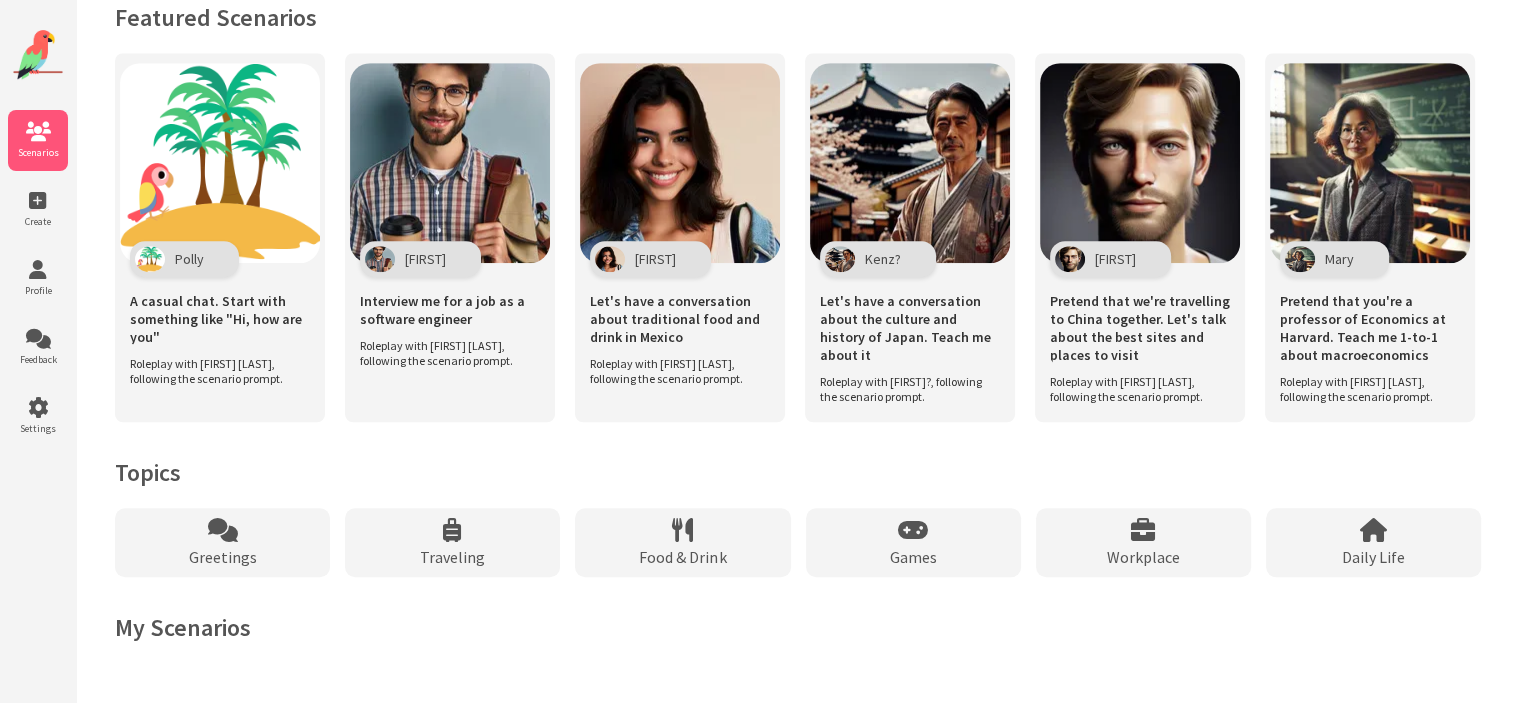 scroll, scrollTop: 1341, scrollLeft: 0, axis: vertical 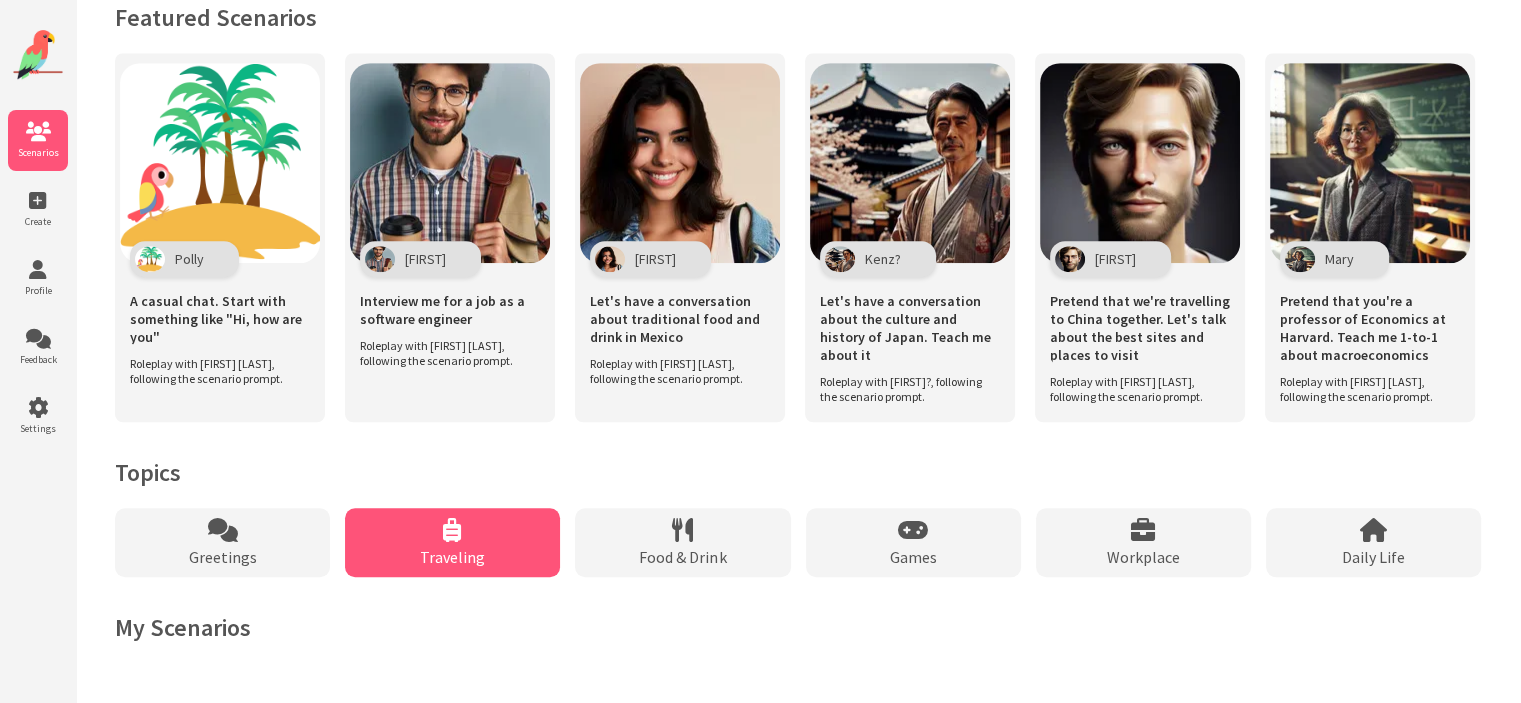 click on "Traveling" at bounding box center [452, 542] 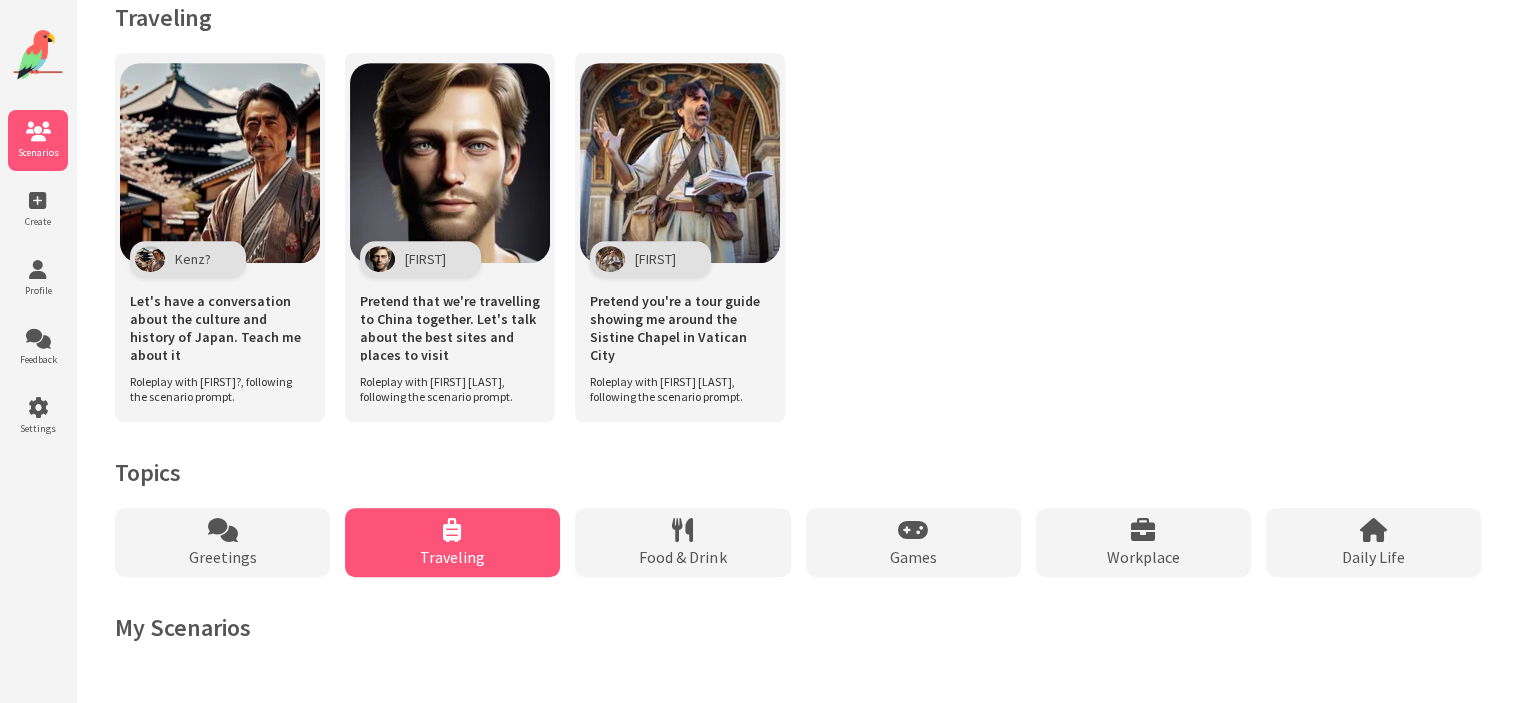 scroll, scrollTop: 932, scrollLeft: 0, axis: vertical 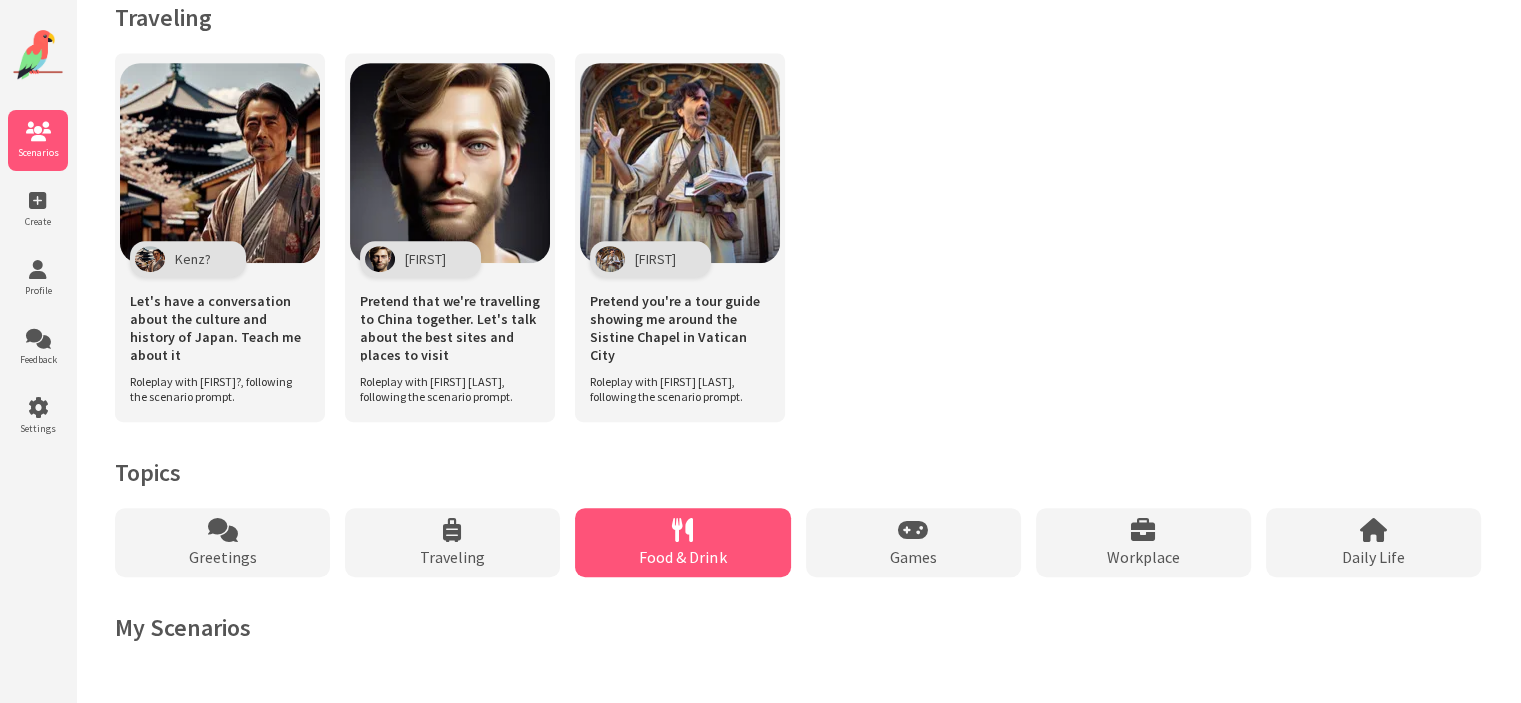 click on "Food & Drink" at bounding box center (682, 542) 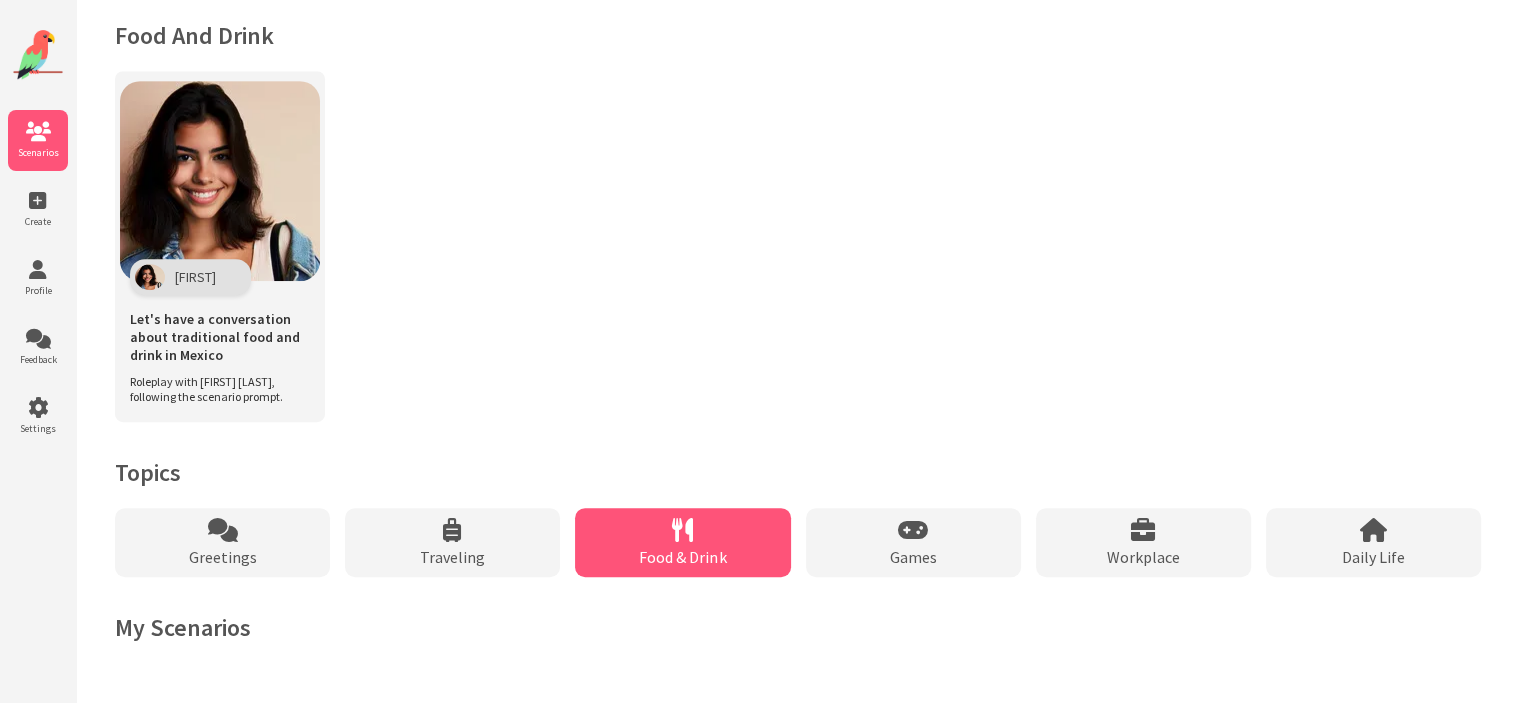 scroll, scrollTop: 915, scrollLeft: 0, axis: vertical 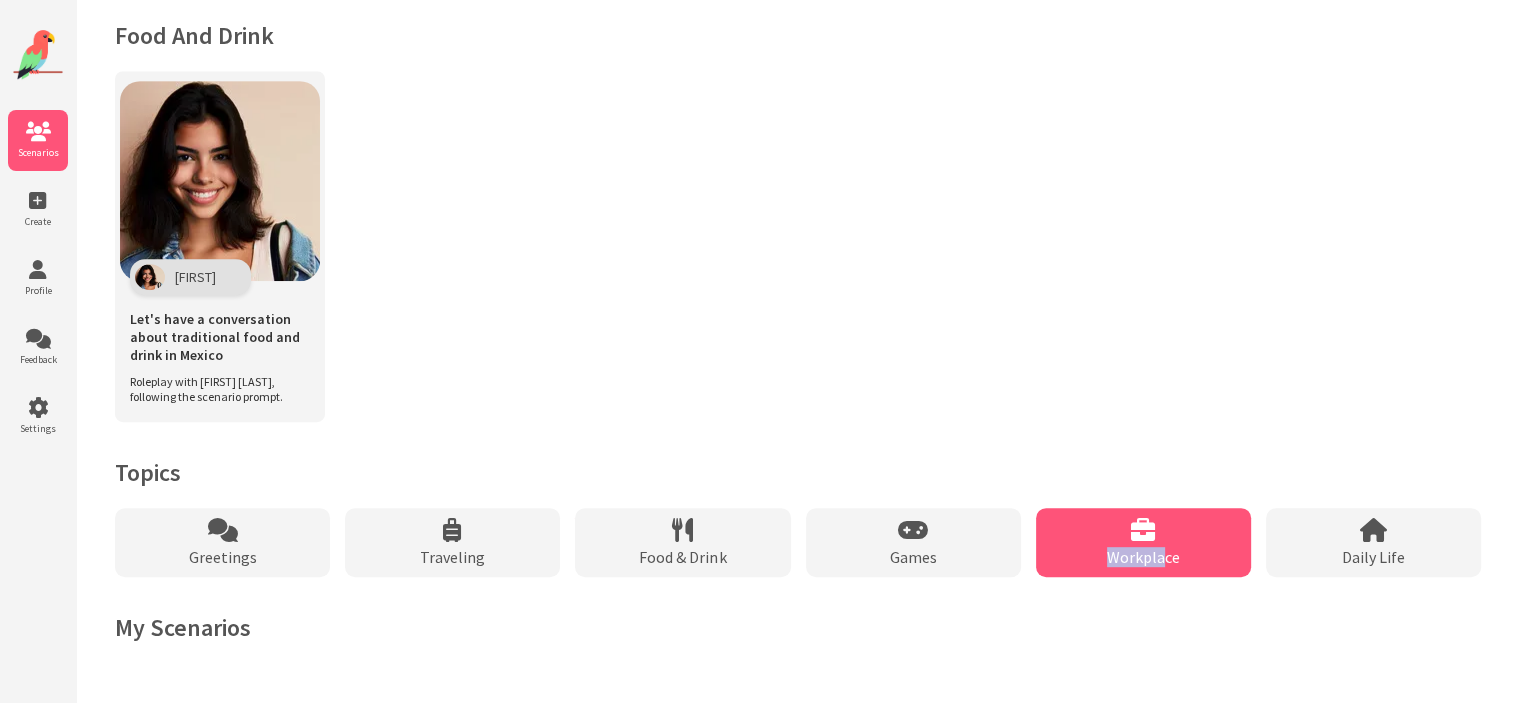 click on "Workplace" at bounding box center [1143, 542] 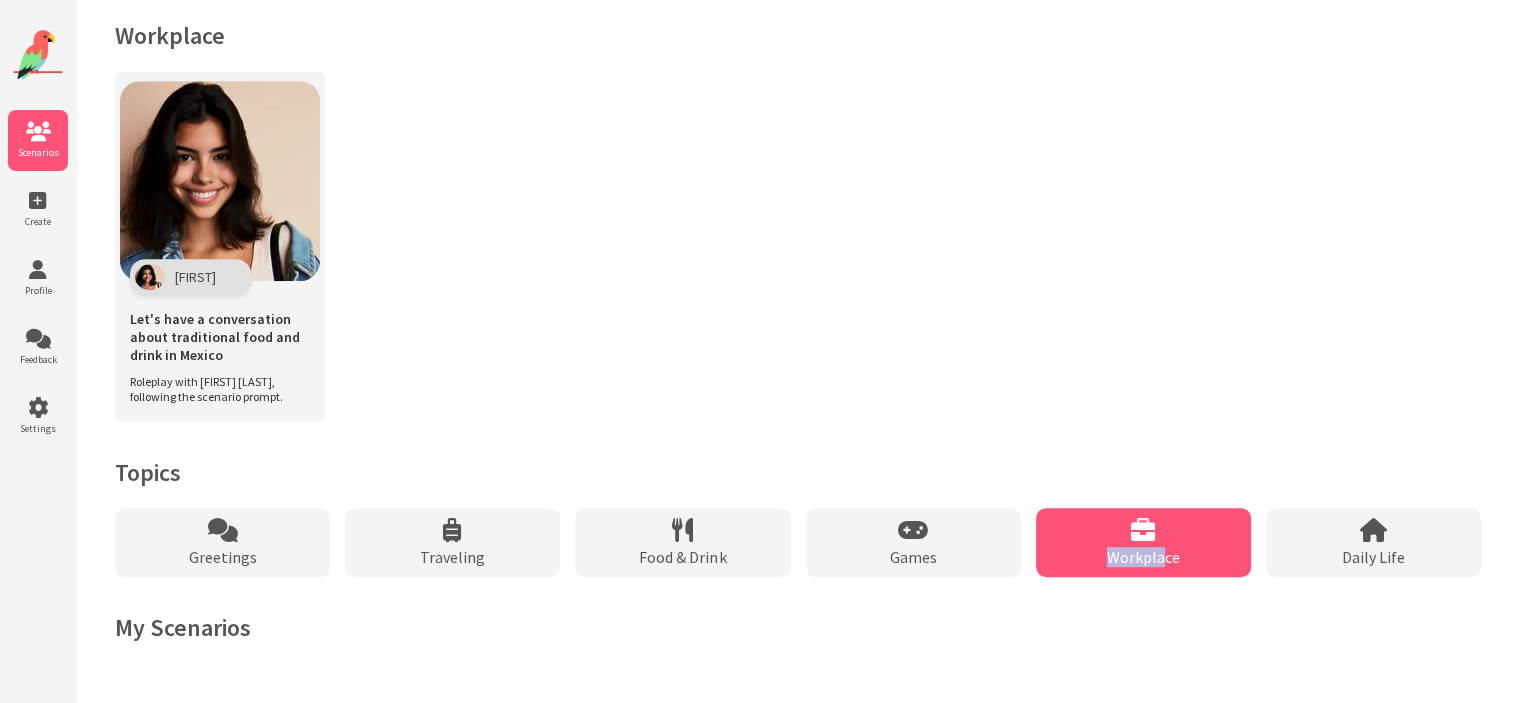 scroll, scrollTop: 932, scrollLeft: 0, axis: vertical 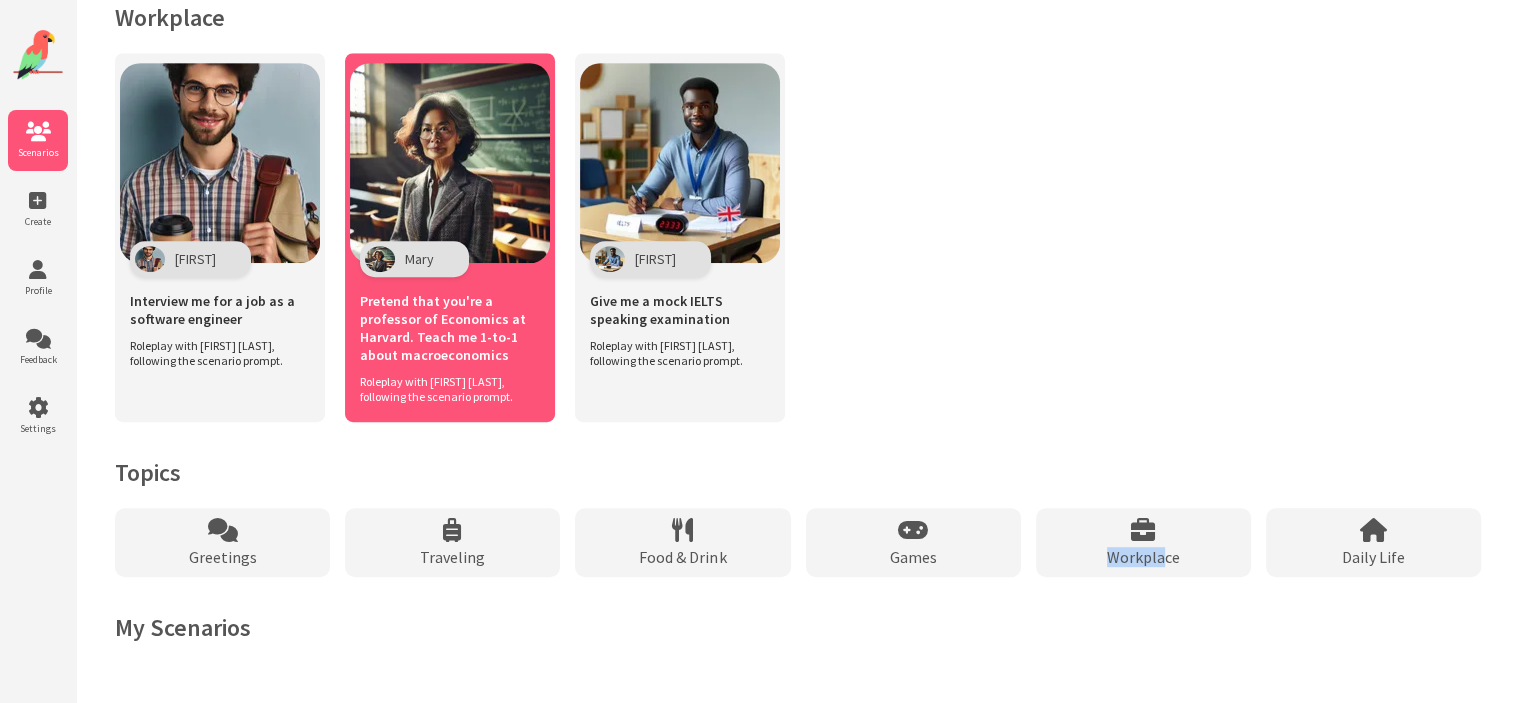 click on "Pretend that you're a professor of Economics at Harvard. Teach me 1-to-1 about macroeconomics" at bounding box center (450, 328) 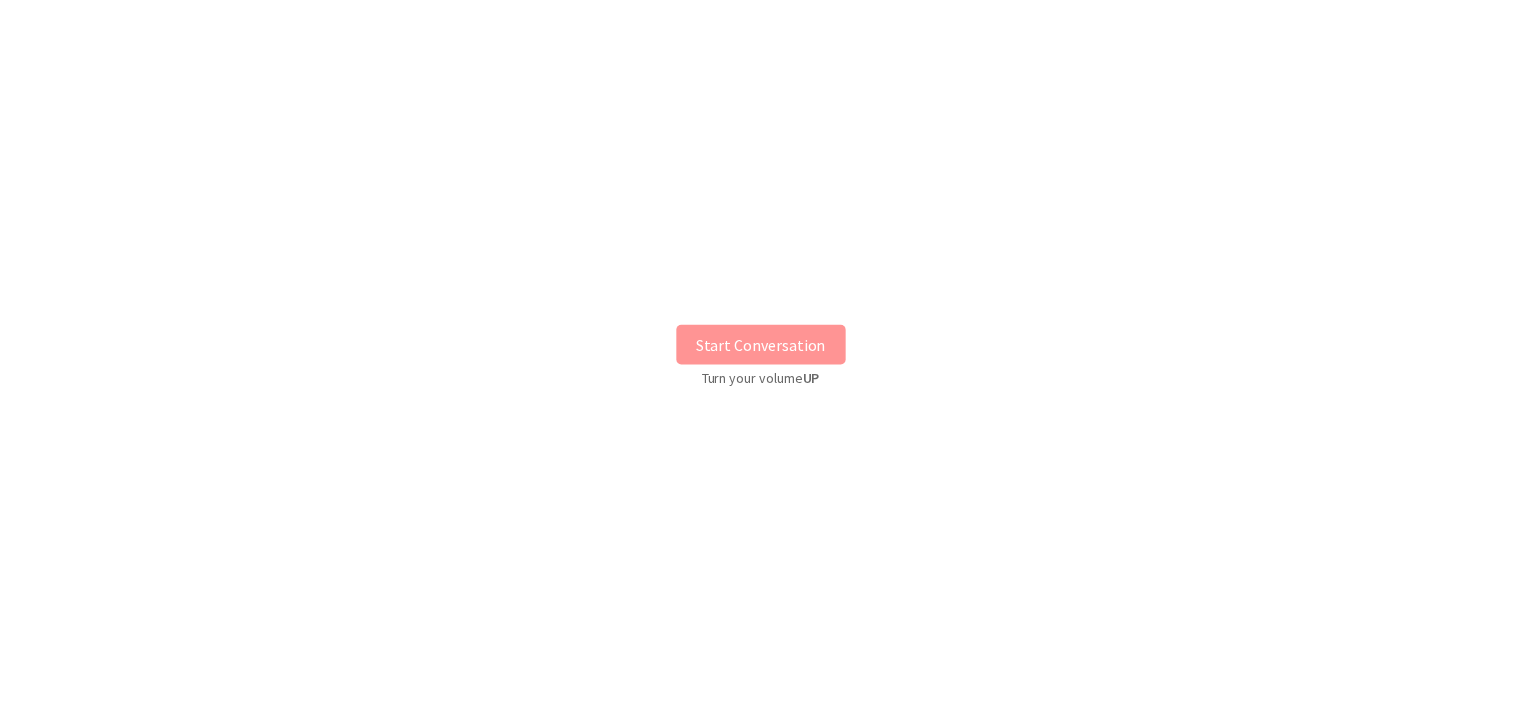 scroll, scrollTop: 0, scrollLeft: 0, axis: both 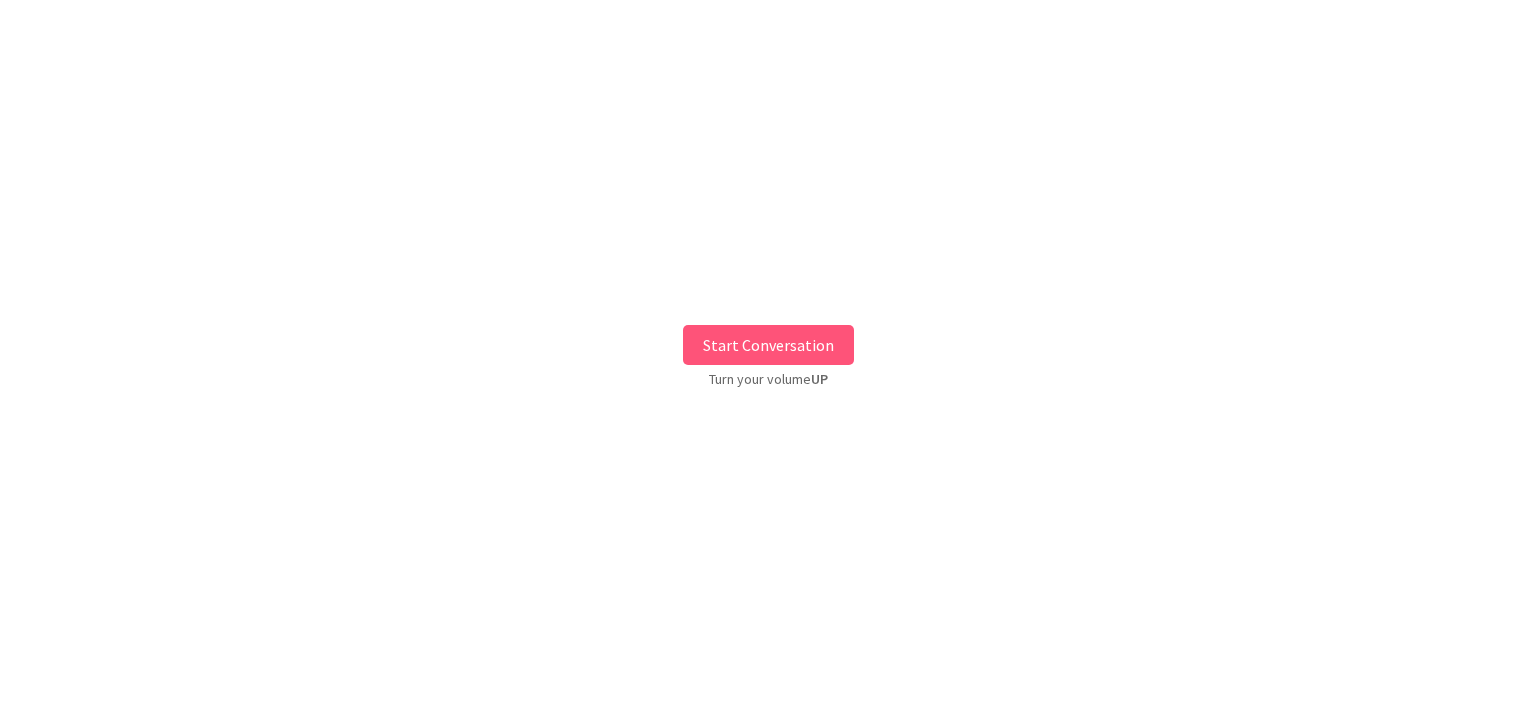 click on "Start Conversation" at bounding box center (768, 345) 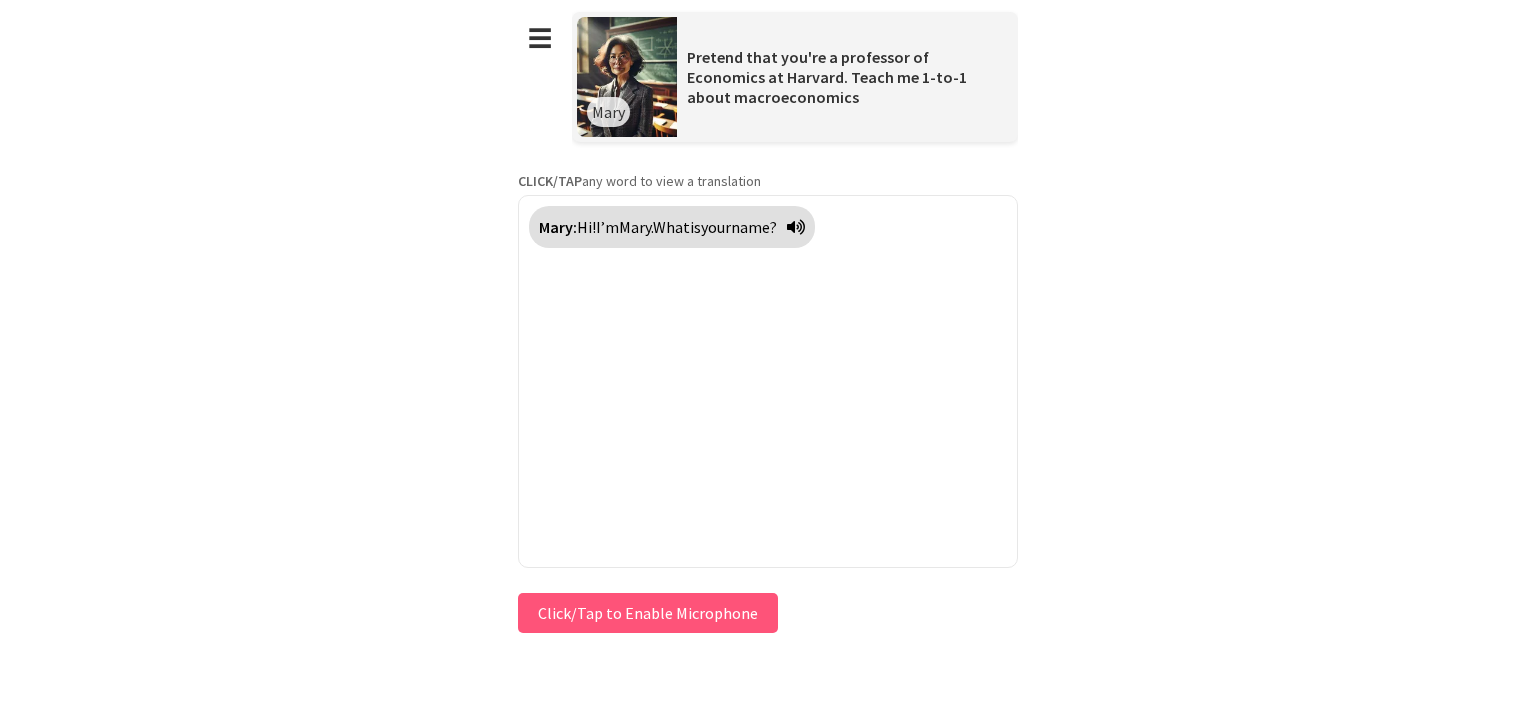 click on "Click/Tap to Enable Microphone" at bounding box center [648, 613] 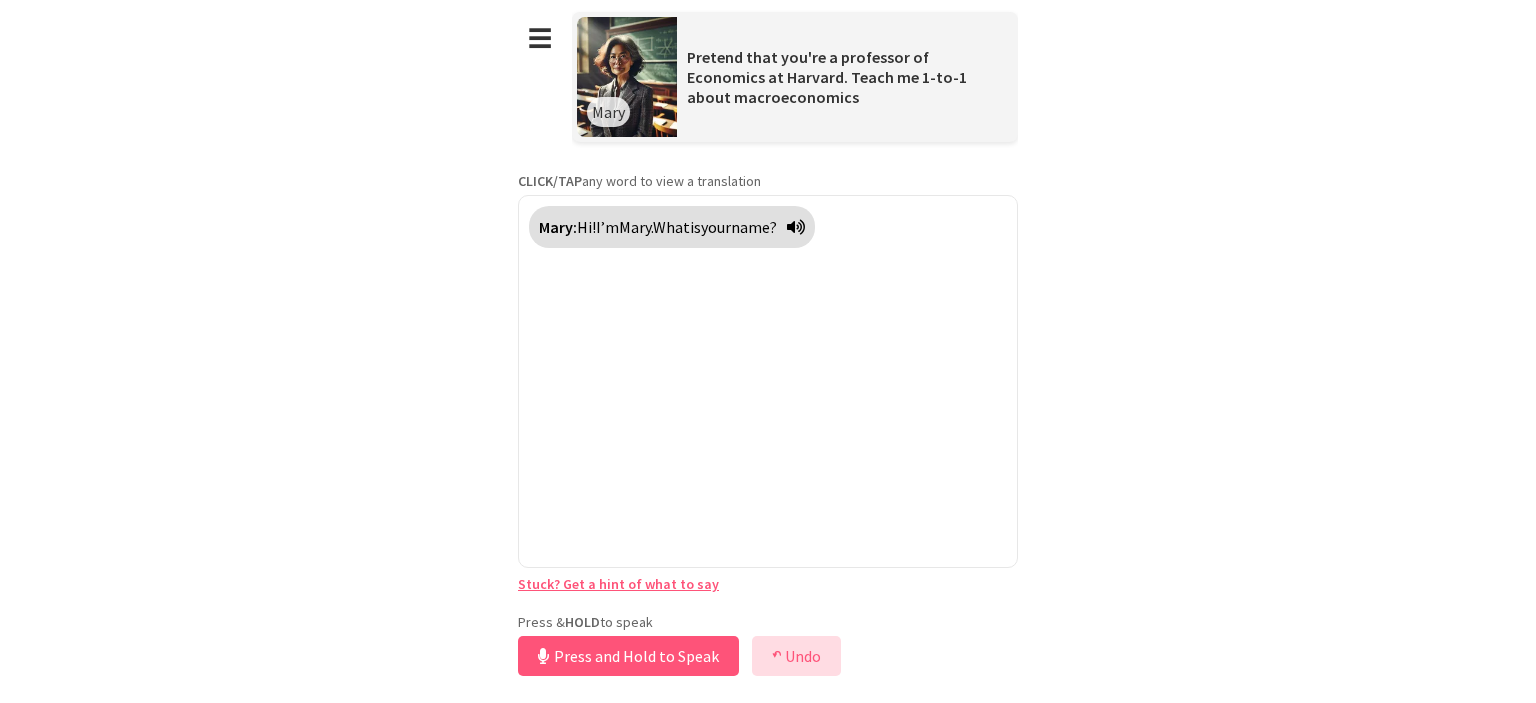 click on "↶  Undo" at bounding box center [796, 656] 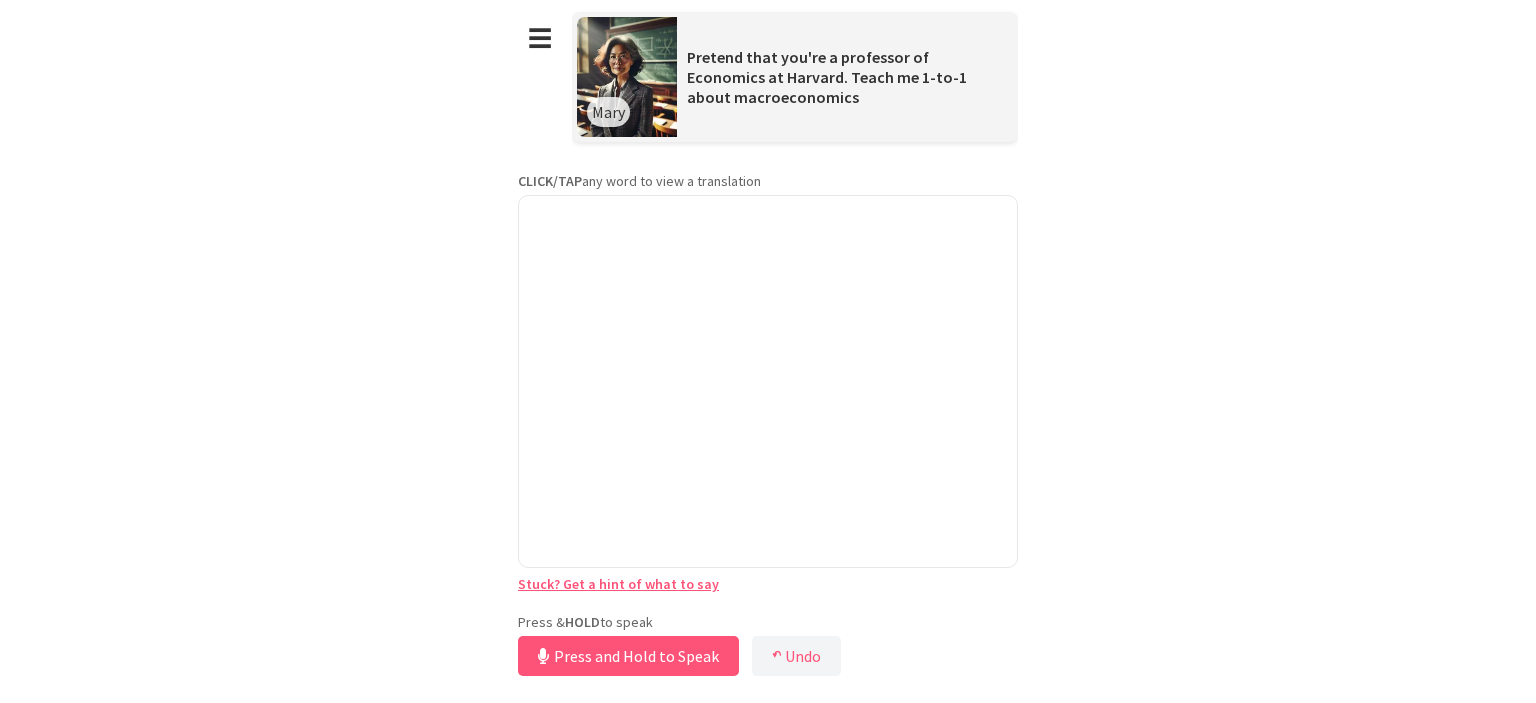 click on "Press and Hold to Speak" at bounding box center (628, 656) 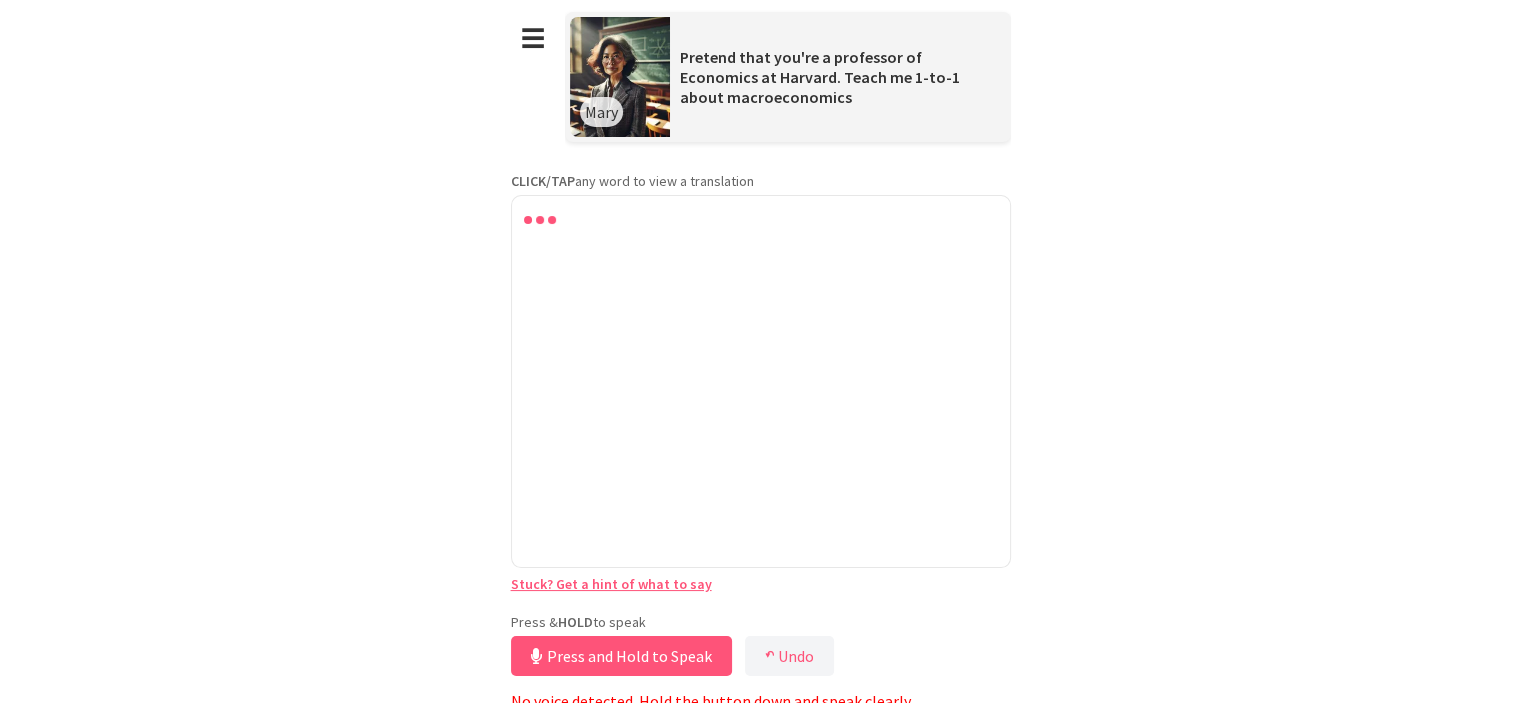 scroll, scrollTop: 8, scrollLeft: 0, axis: vertical 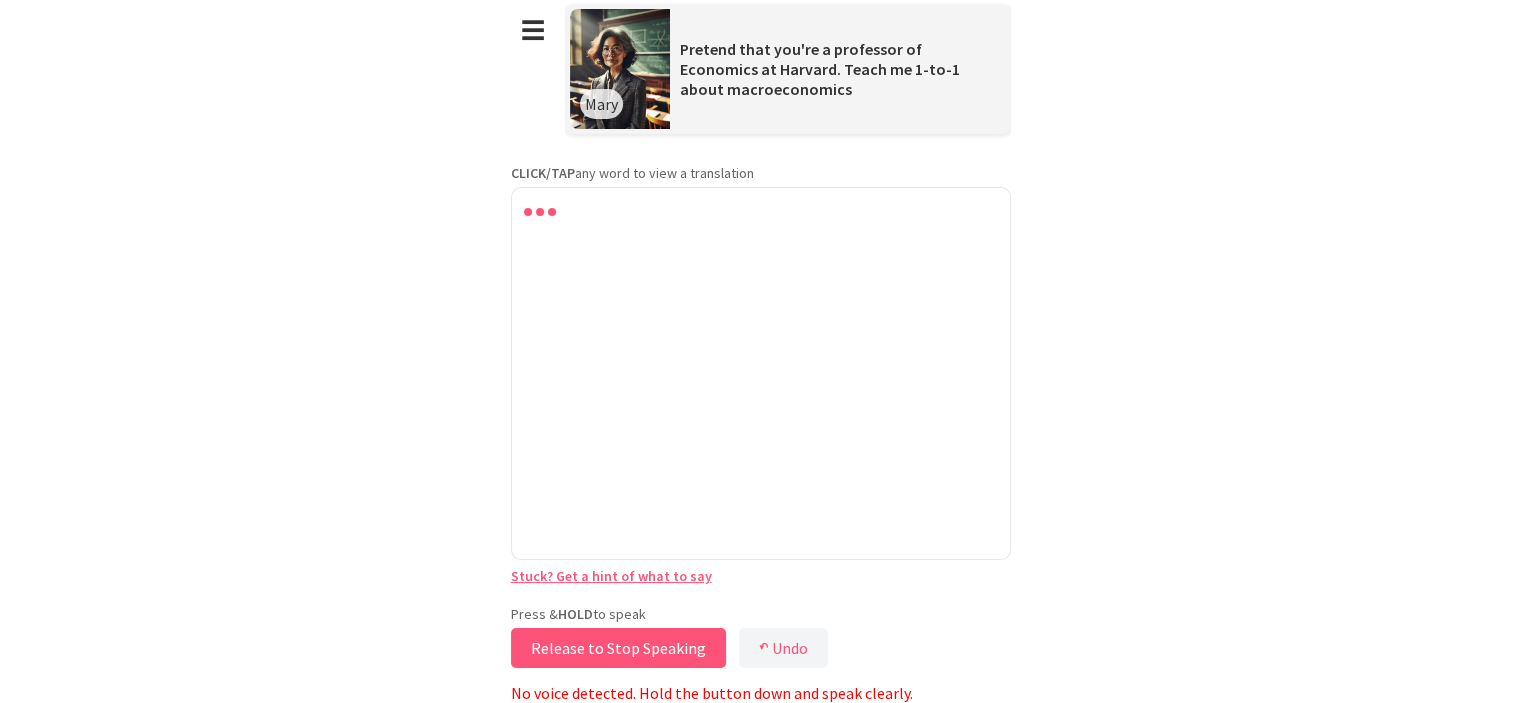 click on "Release to Stop Speaking" at bounding box center [618, 648] 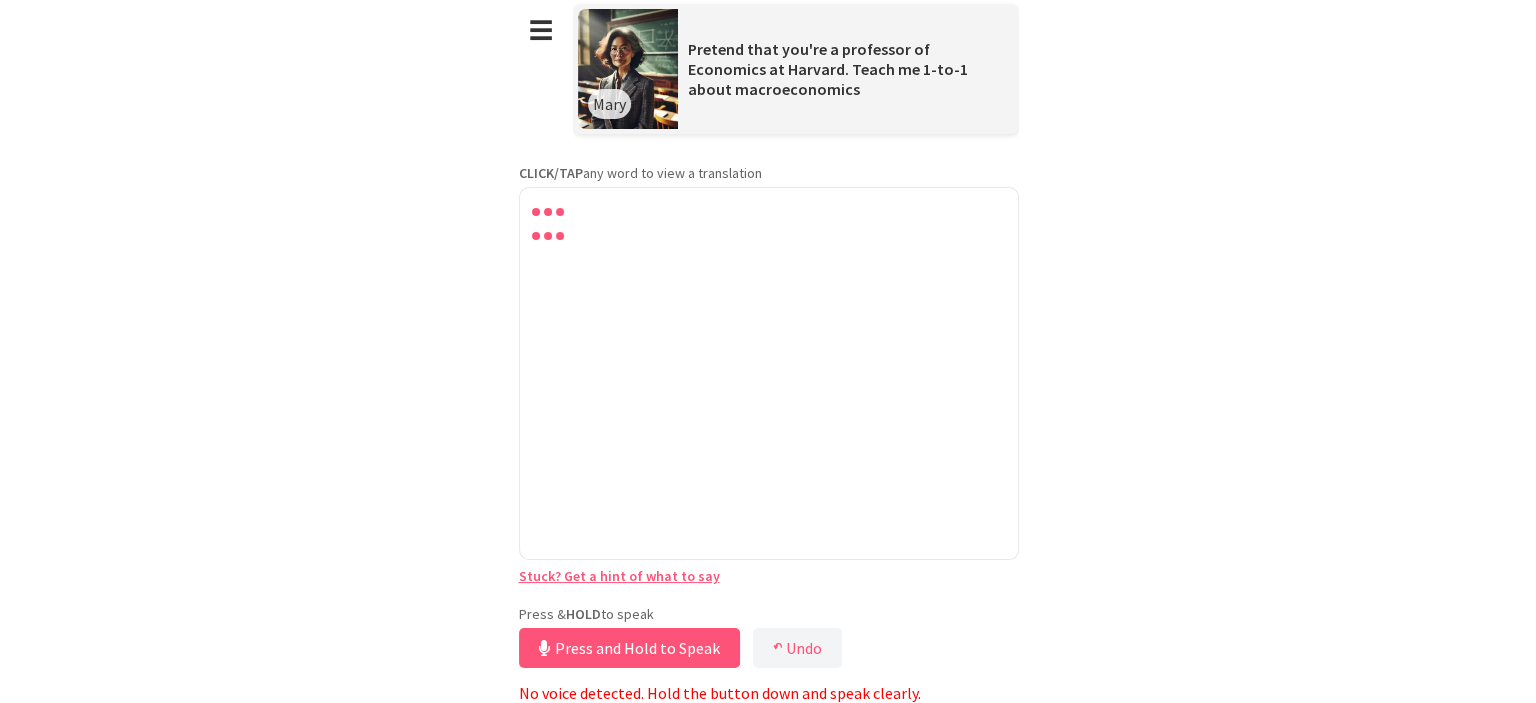 scroll, scrollTop: 0, scrollLeft: 0, axis: both 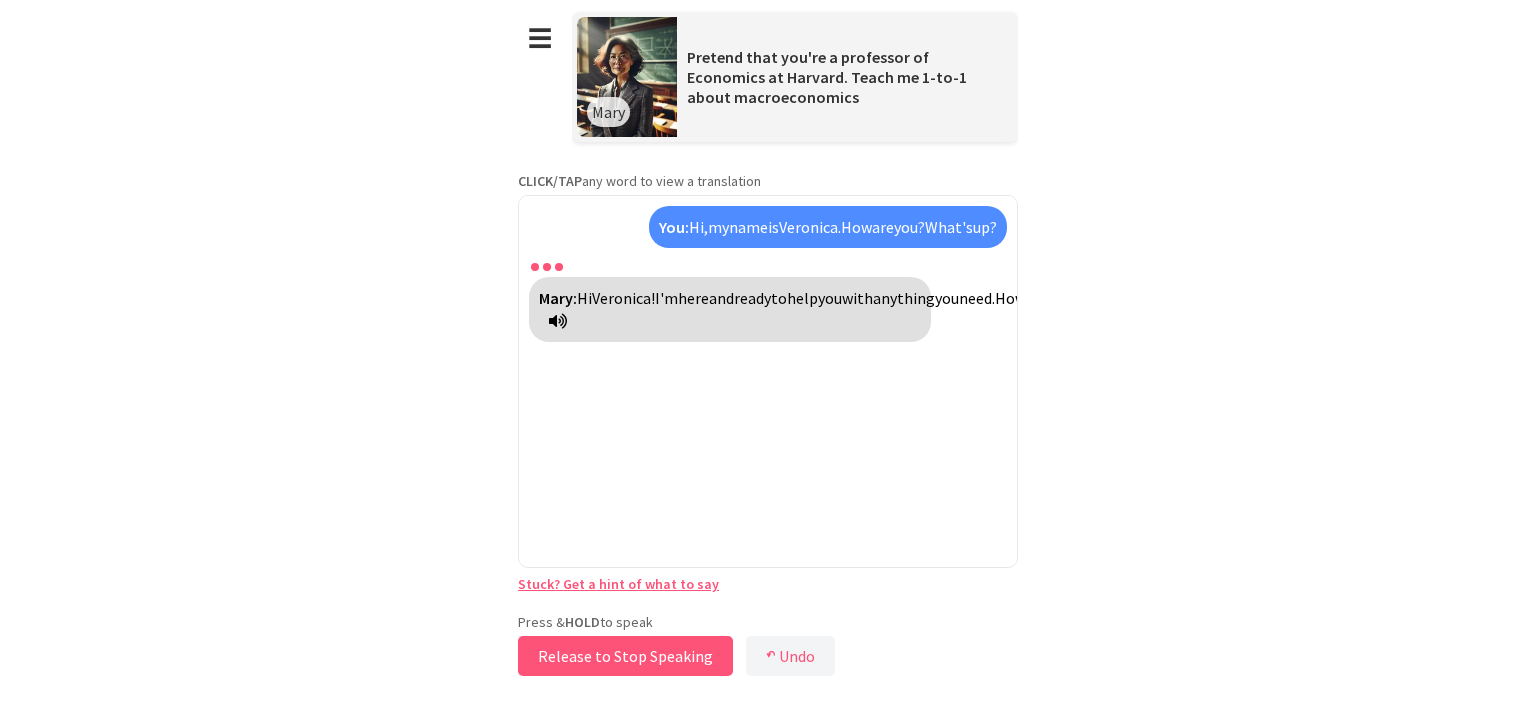 click on "Release to Stop Speaking" at bounding box center [625, 656] 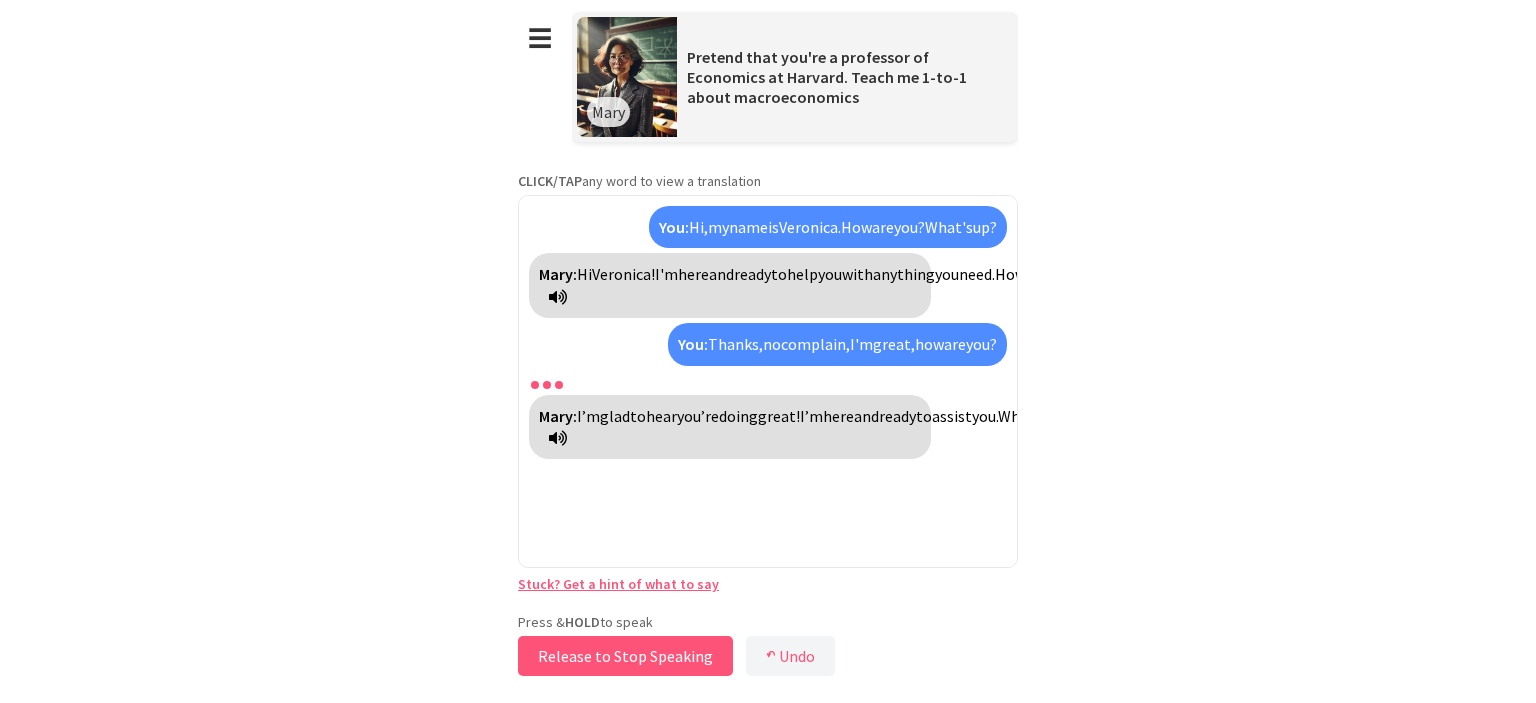click on "Release to Stop Speaking" at bounding box center (625, 656) 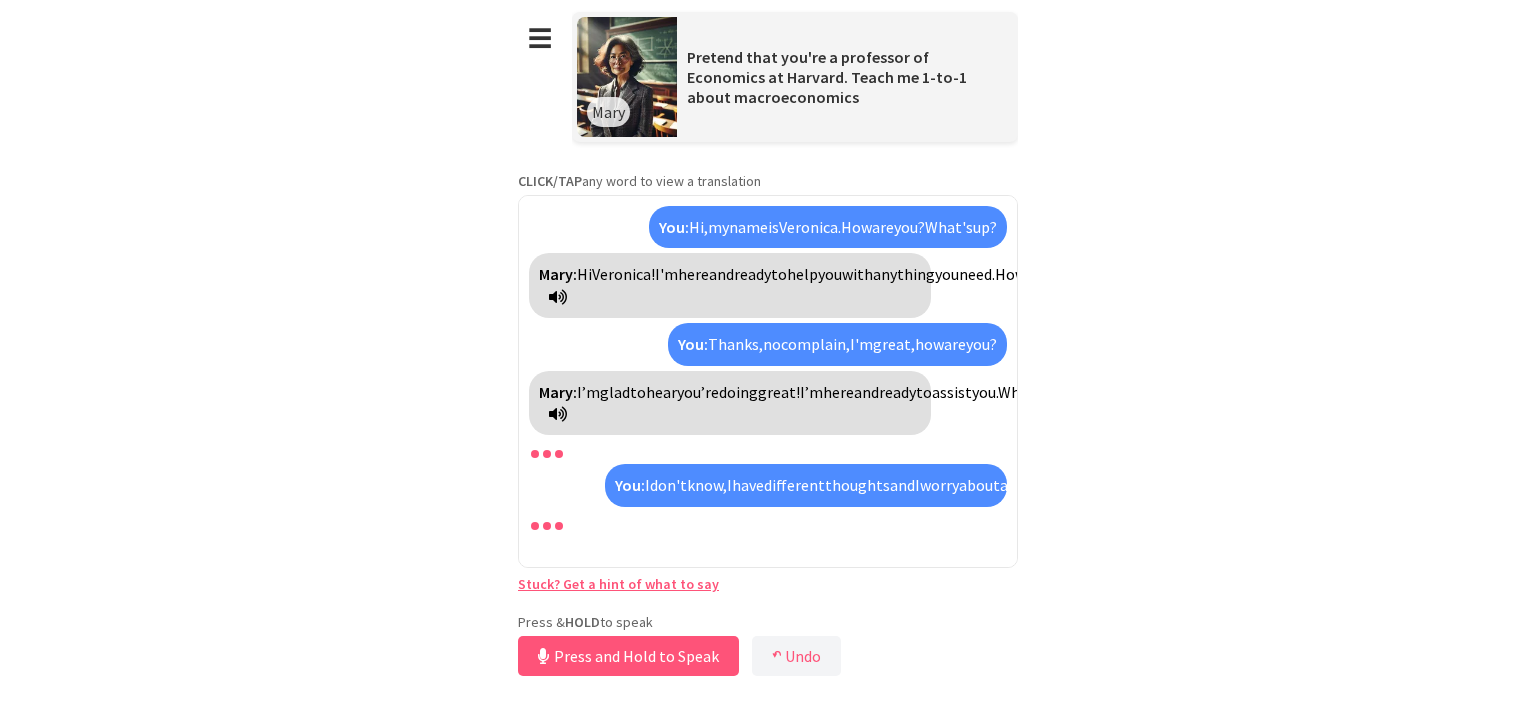 scroll, scrollTop: 192, scrollLeft: 0, axis: vertical 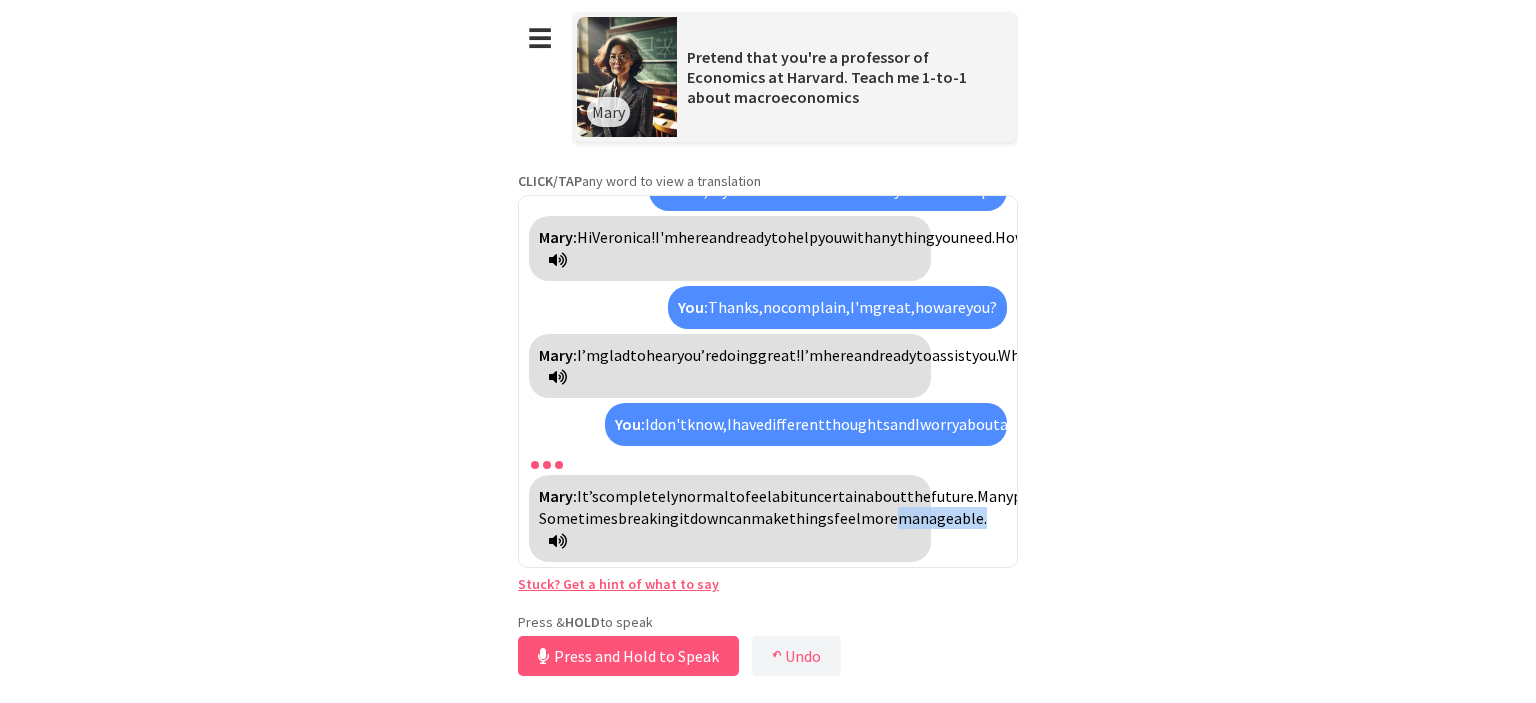 drag, startPoint x: 626, startPoint y: 548, endPoint x: 536, endPoint y: 559, distance: 90.66973 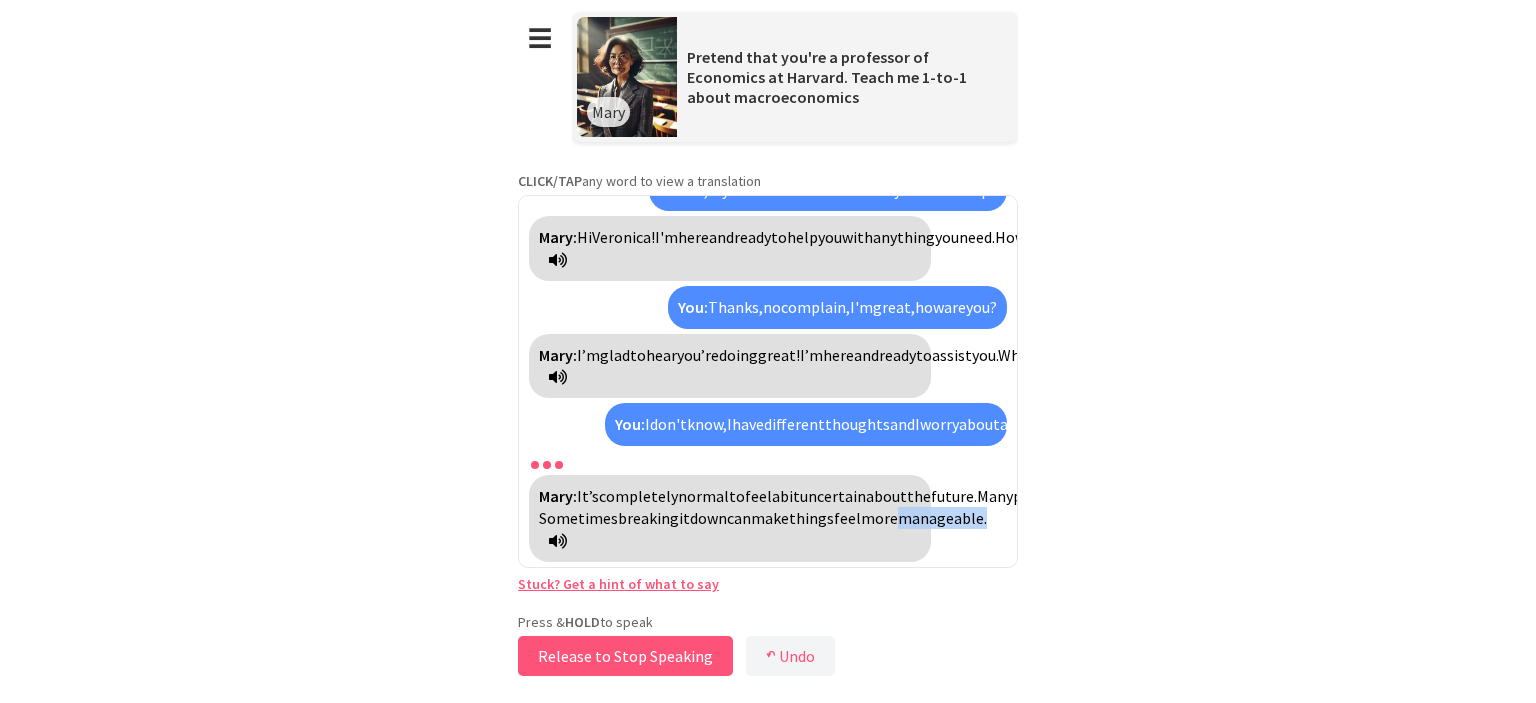 click on "Release to Stop Speaking" at bounding box center (625, 656) 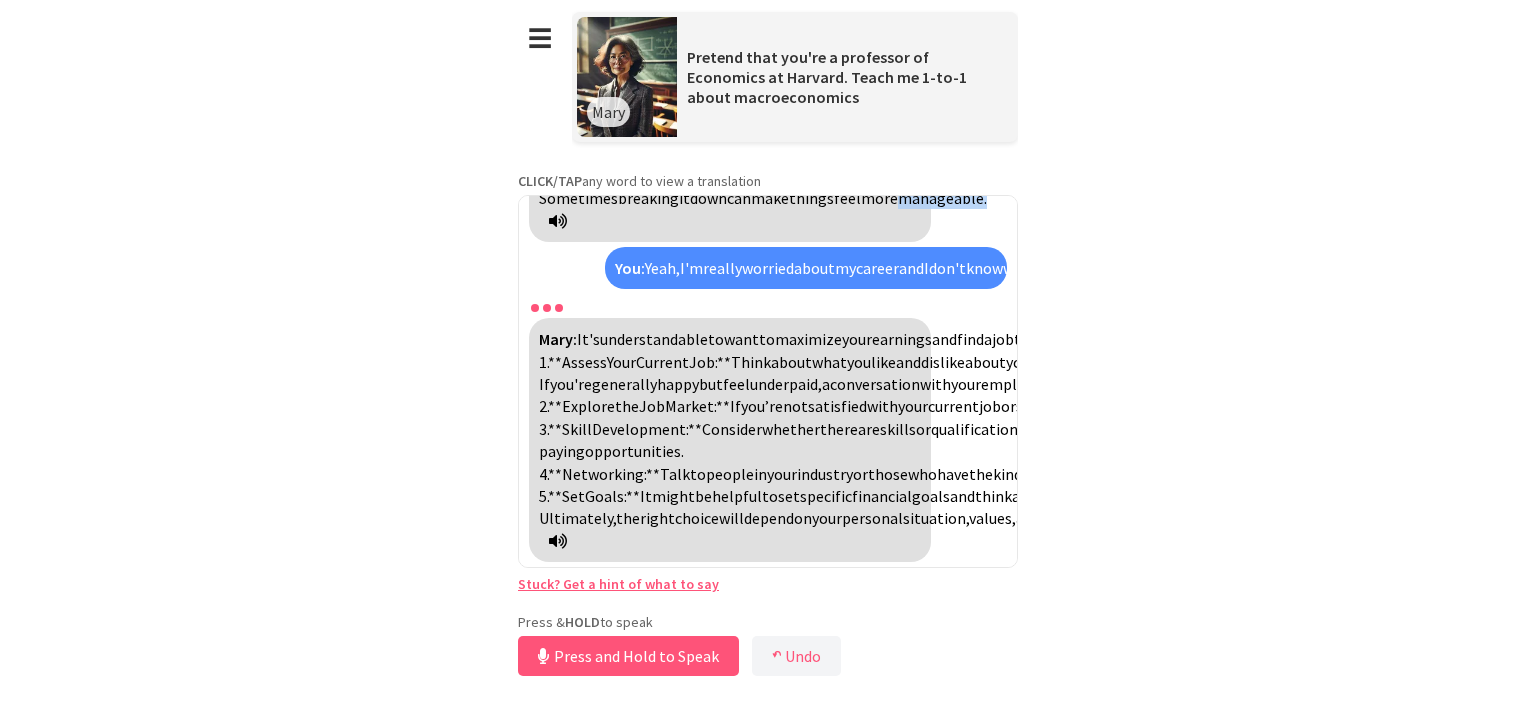 scroll, scrollTop: 538, scrollLeft: 0, axis: vertical 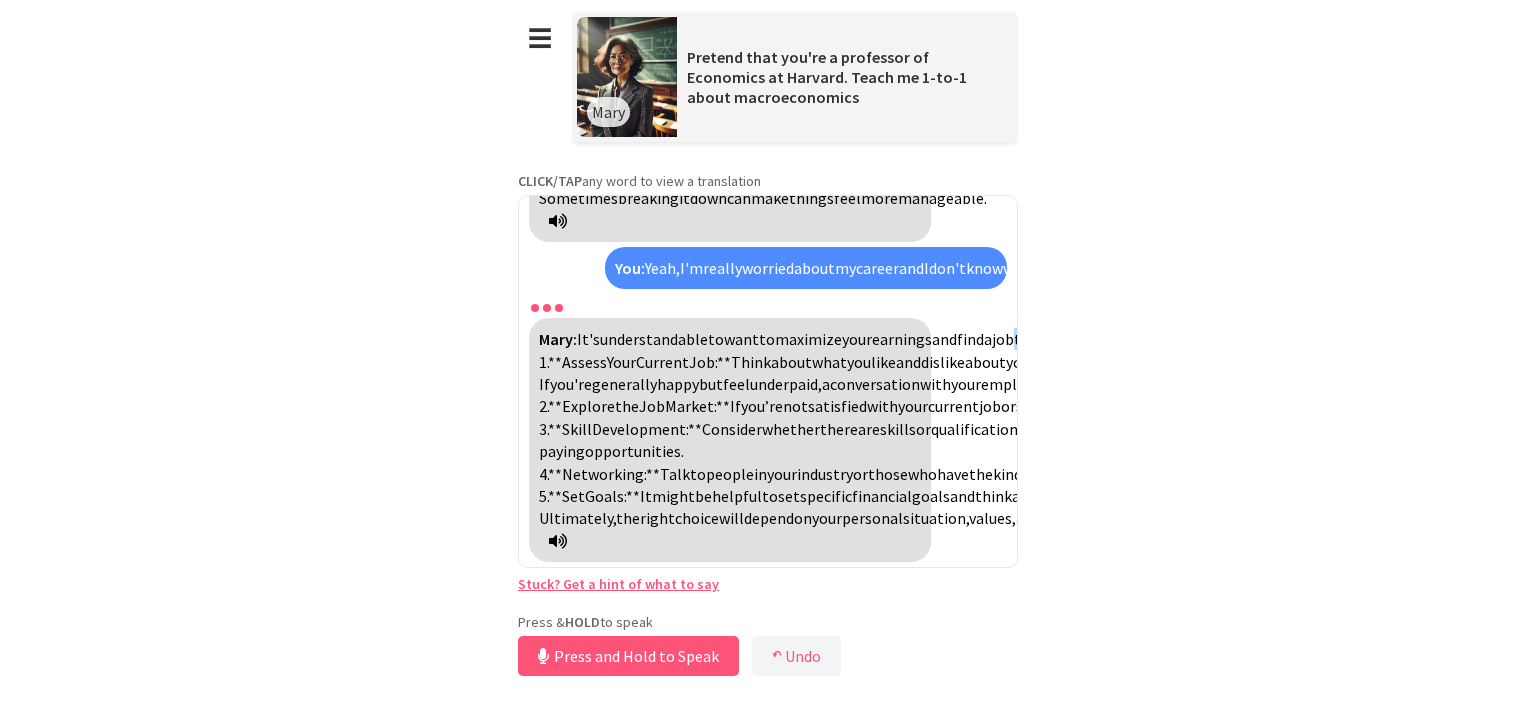 drag, startPoint x: 693, startPoint y: 424, endPoint x: 868, endPoint y: 423, distance: 175.00285 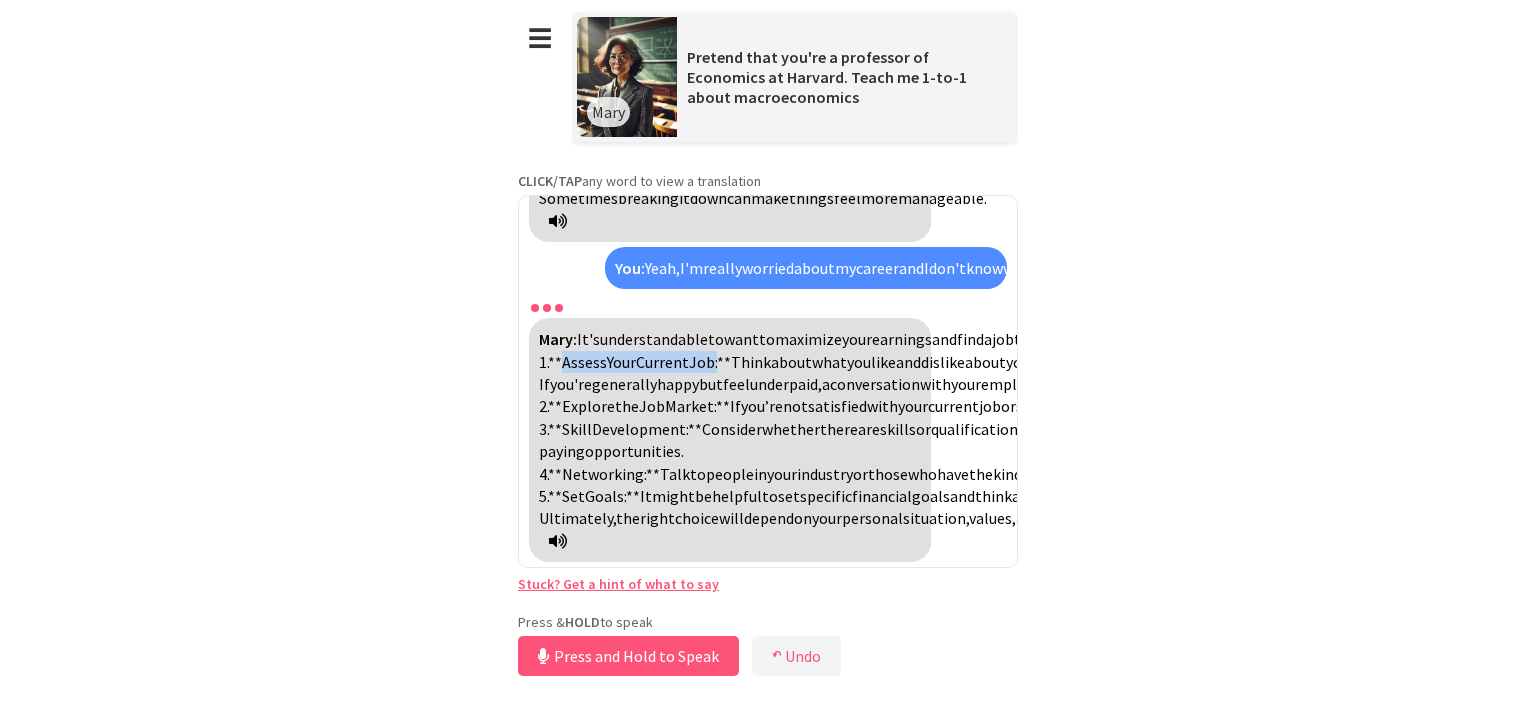 drag, startPoint x: 804, startPoint y: 458, endPoint x: 620, endPoint y: 471, distance: 184.45866 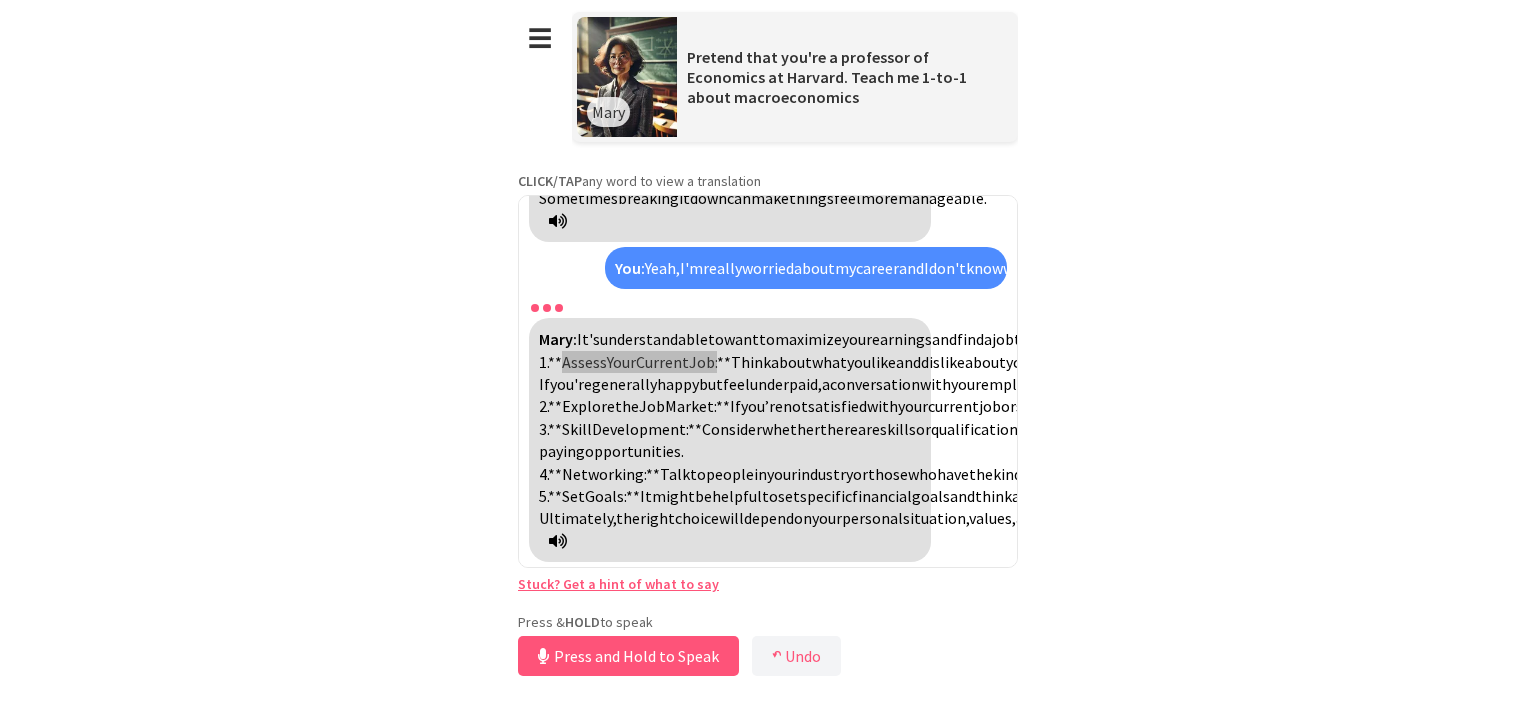 scroll, scrollTop: 1072, scrollLeft: 0, axis: vertical 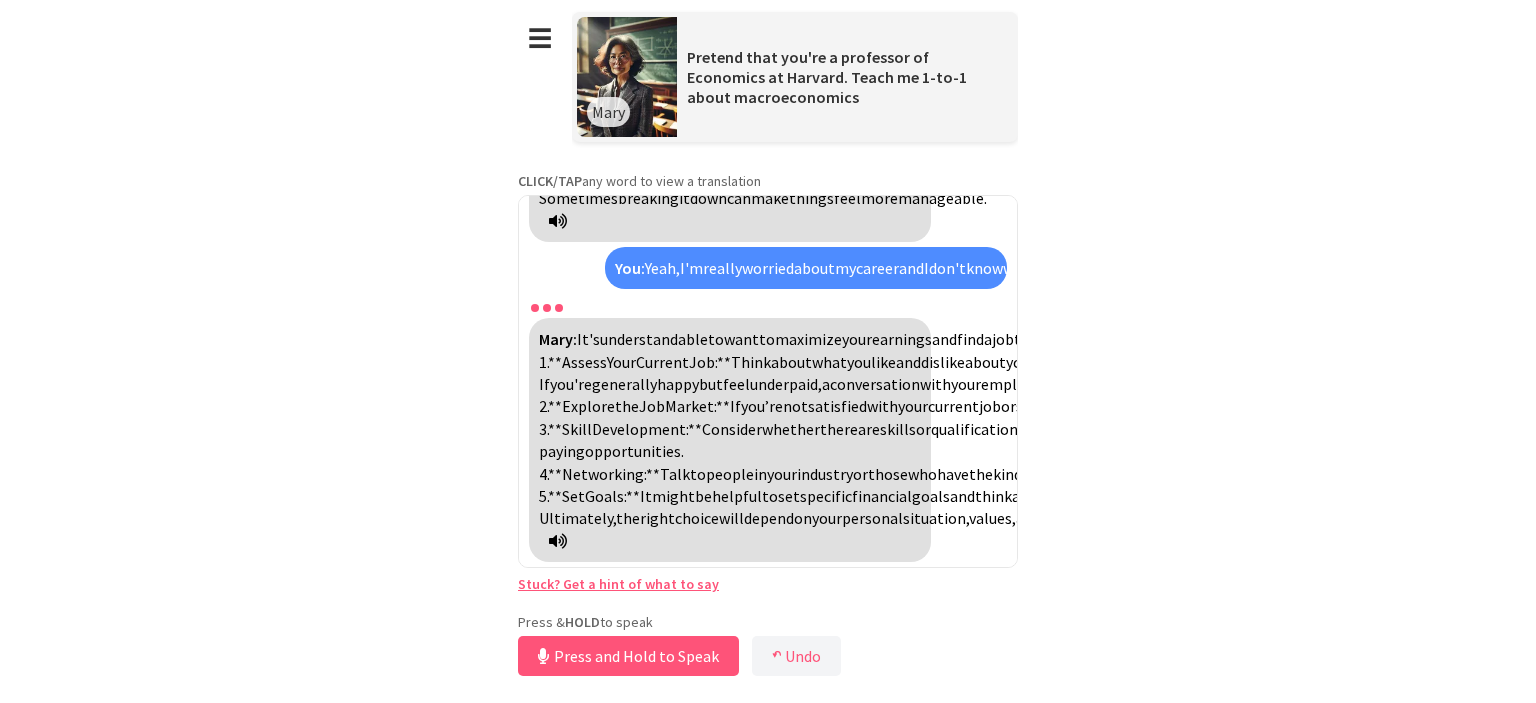 drag, startPoint x: 803, startPoint y: 519, endPoint x: 896, endPoint y: 519, distance: 93 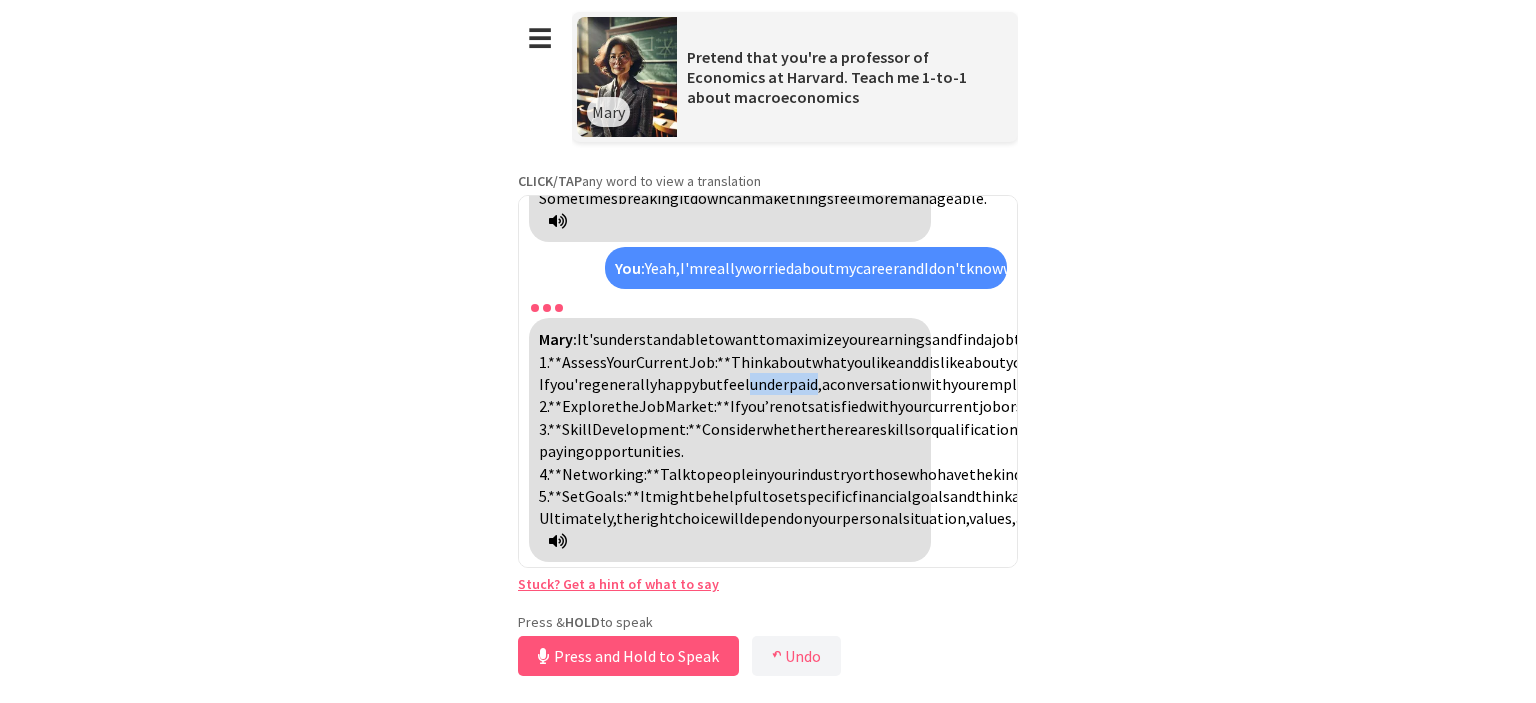 drag, startPoint x: 637, startPoint y: 391, endPoint x: 708, endPoint y: 391, distance: 71 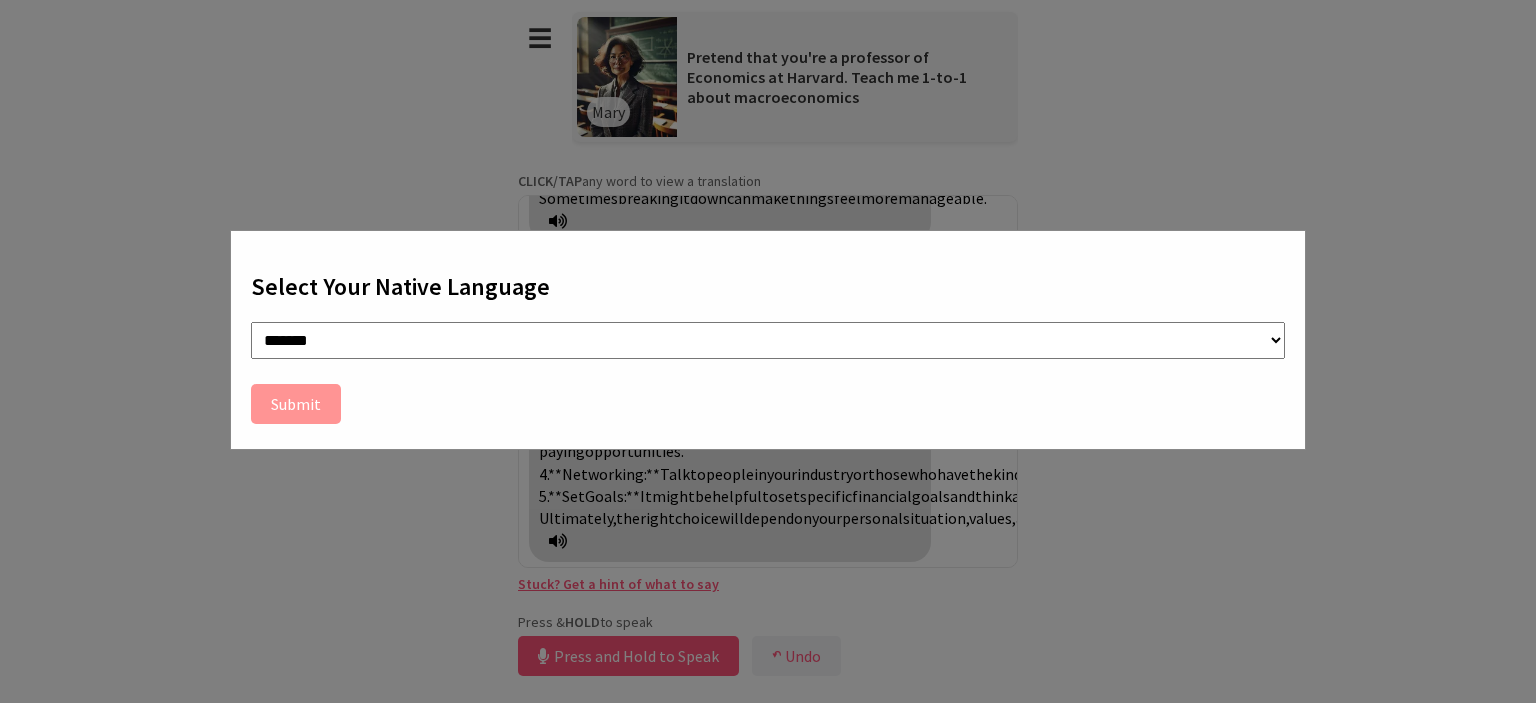 drag, startPoint x: 928, startPoint y: 199, endPoint x: 380, endPoint y: 425, distance: 592.77313 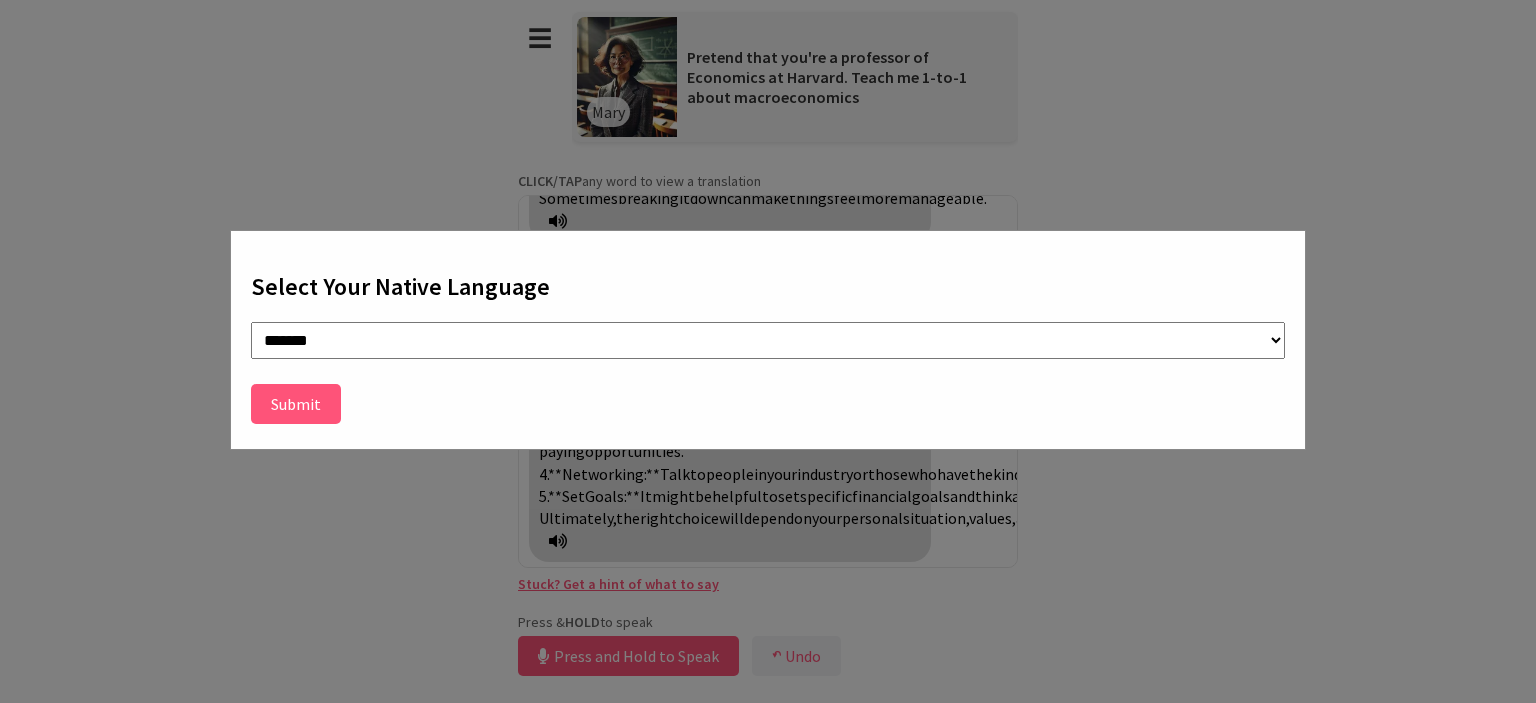 click on "Submit" at bounding box center (296, 404) 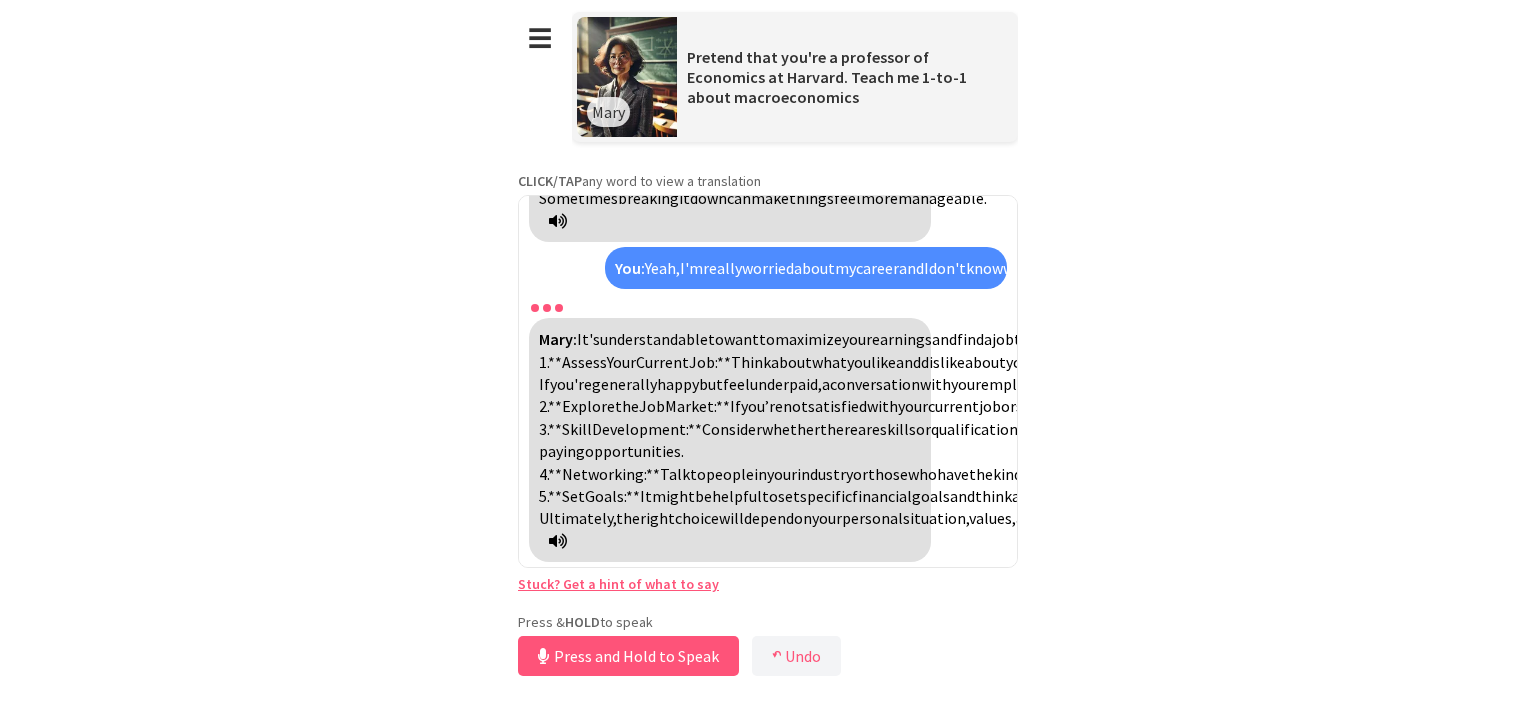 click on "underpaid," at bounding box center (786, 384) 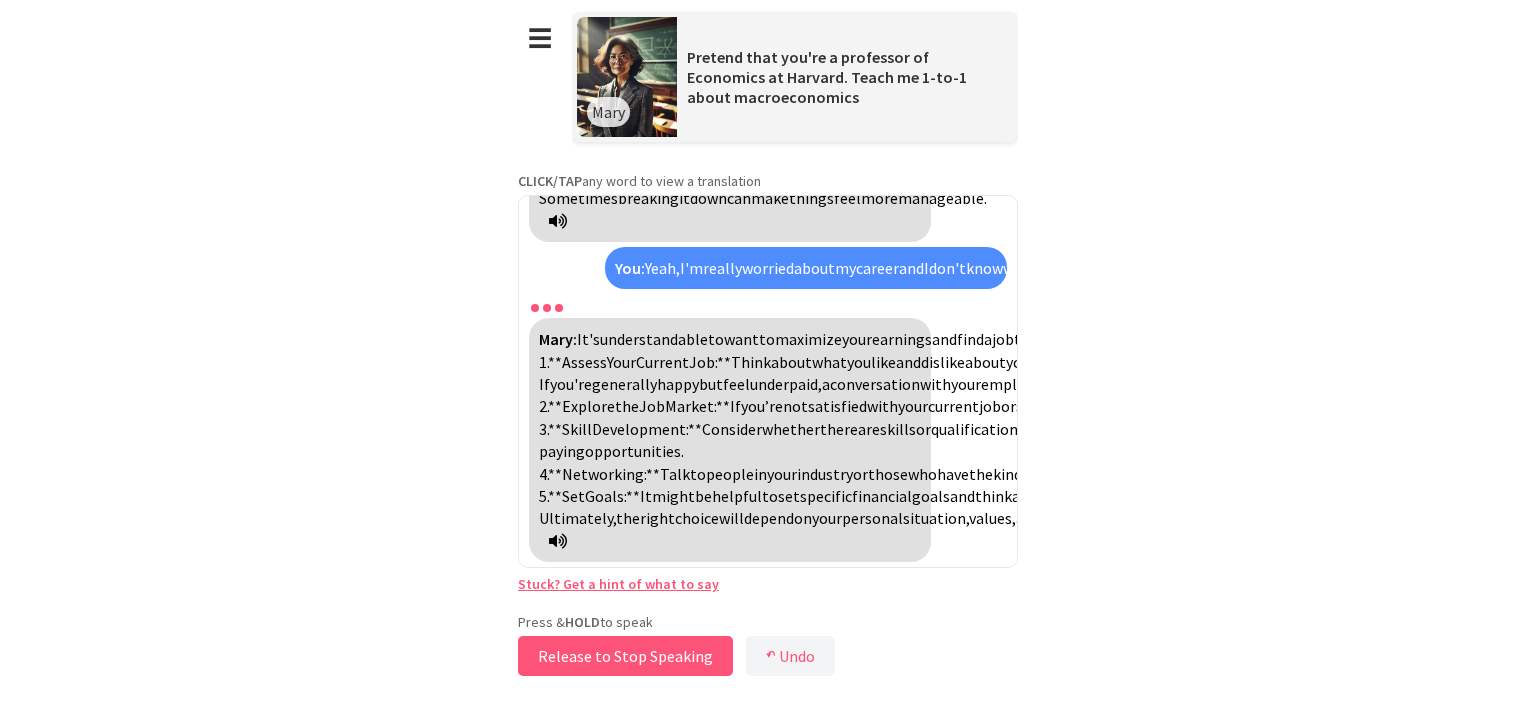 click on "Release to Stop Speaking" at bounding box center (625, 656) 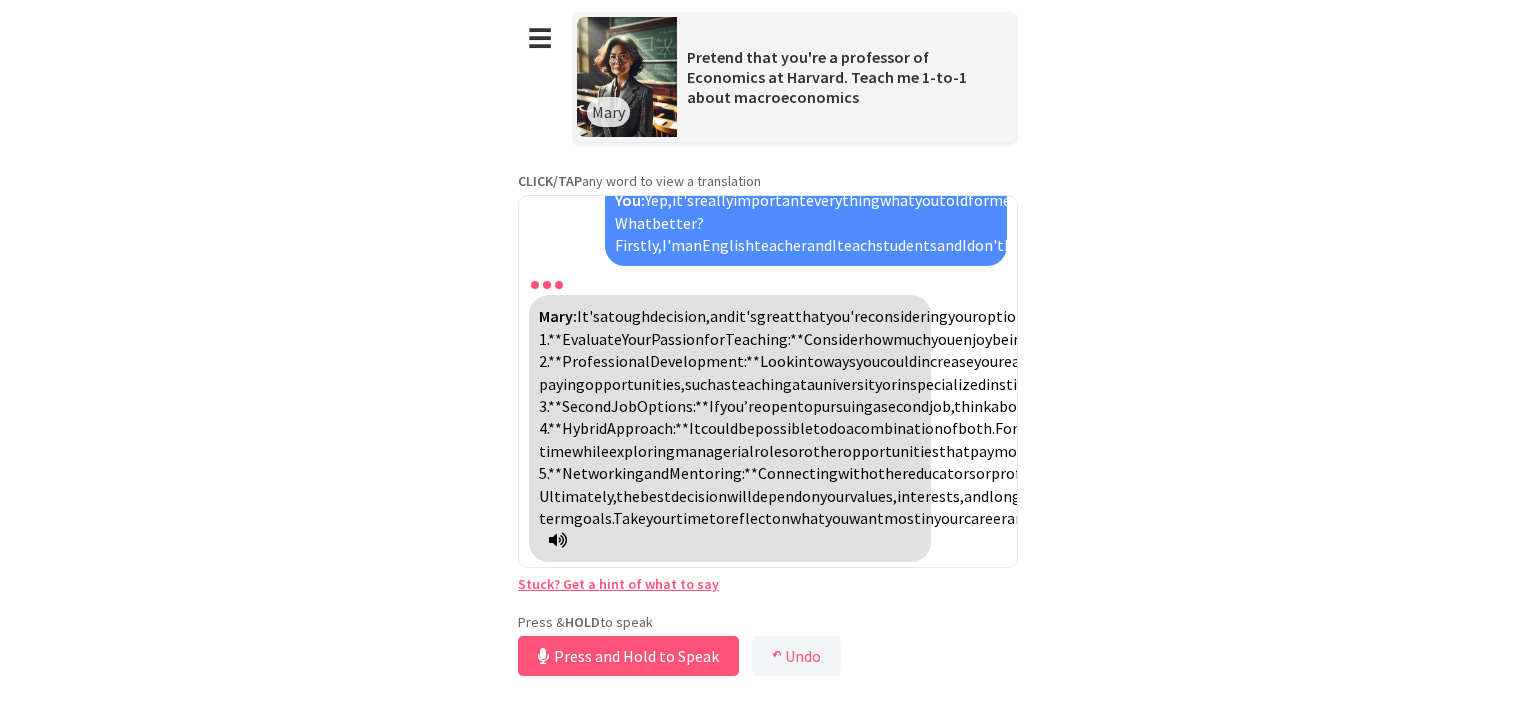 scroll, scrollTop: 1663, scrollLeft: 0, axis: vertical 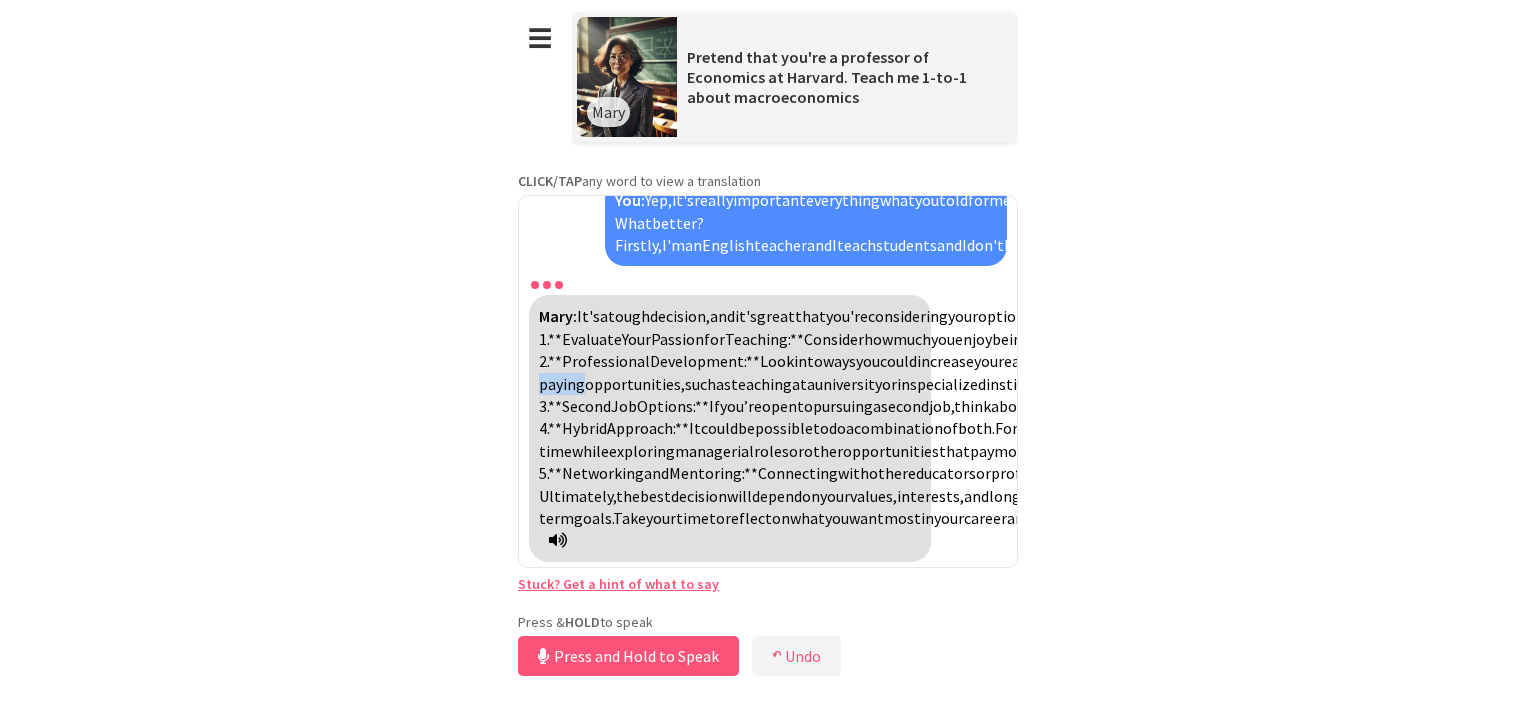 click on "You:  Hi,  my  name  is  Veronica.  How  are  you?  What's  up?  Mary:  Hi  Veronica!  I'm  here  and  ready  to  help  you  with  anything  you  need.  How  are  you  doing  today?  You:  Thanks,  no  complain,  I'm  great,  how  are  you?  Mary:  I’m  glad  to  hear  you’re  doing  great!  I’m  here  and  ready  to  assist  you.  What’s  on  your  mind  today?  You:  I  don't  know,  I  have  different  thoughts  and  I  worry  about  a  little  bit  about  my  future  and  I  don't  know  what  will  I  do.  Mary:  It’s  completely  normal  to  feel  a  bit  uncertain  about  the  future.  Many  people  go  through  phases  like  this,  where  they  have  a  mix  of  thoughts  and  worries.  It  might  help  to  talk  about  what  specific  aspects  of  the  future  are  on  your  mind.  Are  you  thinking  about  your  career,  relationships,  or  something  else?  Sometimes  breaking  it  down  can  make  things  feel  more  manageable.  You:  Yeah,  I'm  really  worried  about  my  career  I" at bounding box center [768, 381] 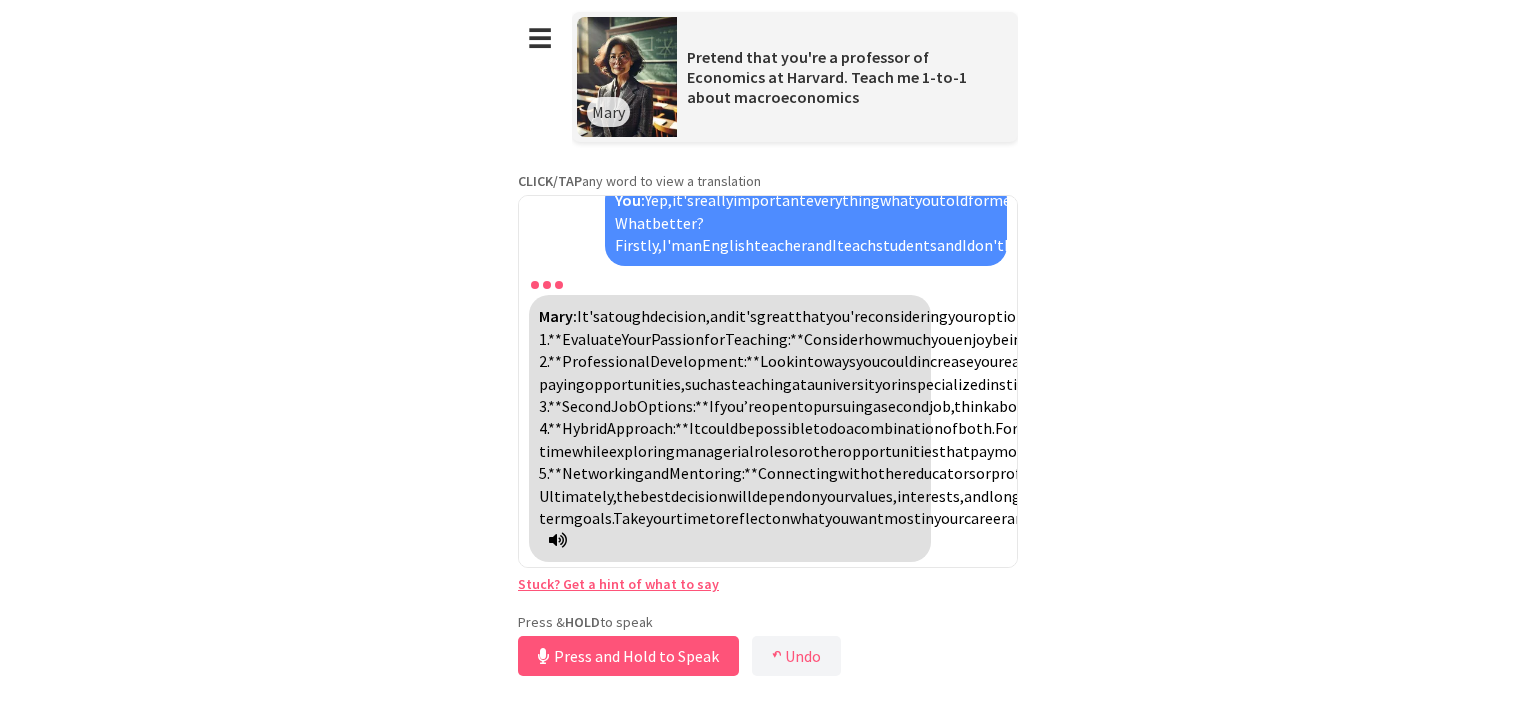 scroll, scrollTop: 1872, scrollLeft: 0, axis: vertical 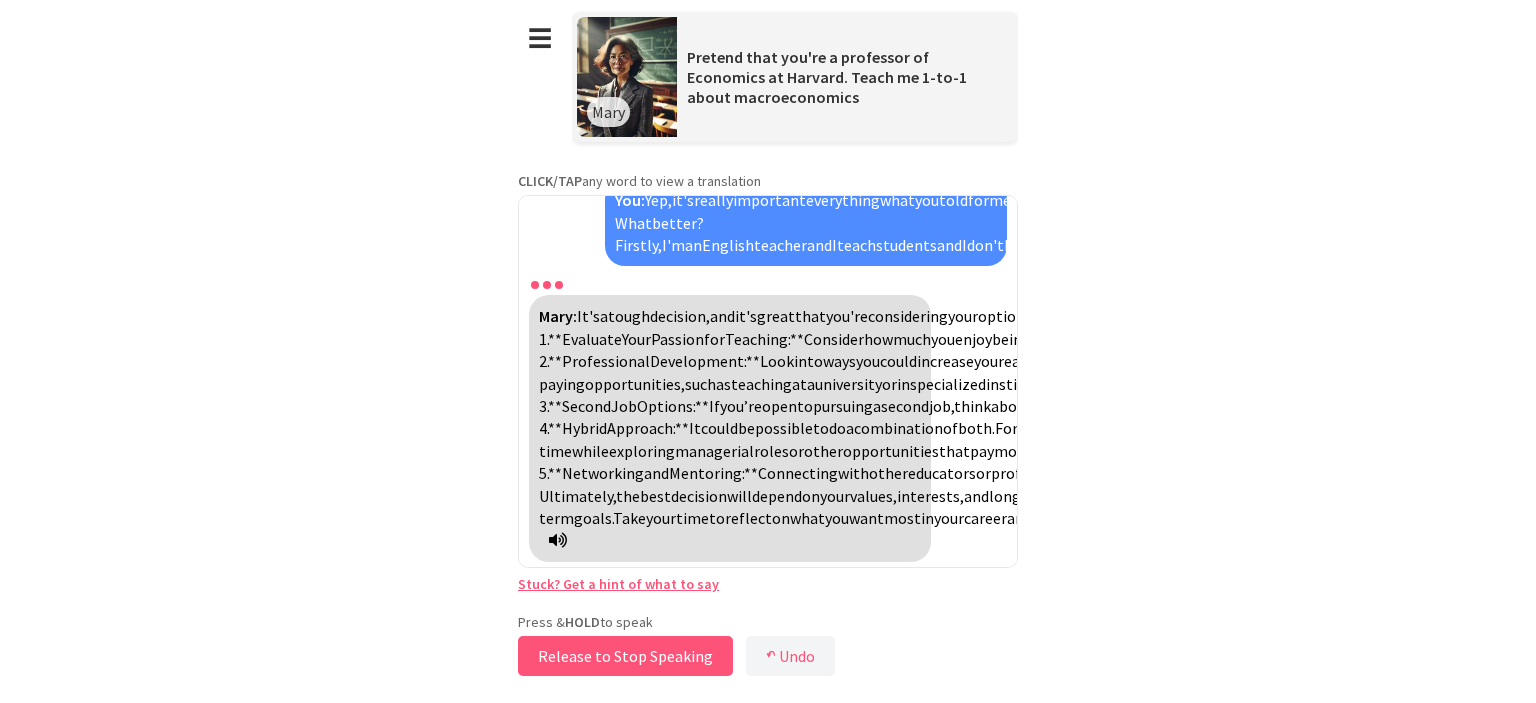 click on "Release to Stop Speaking" at bounding box center [625, 656] 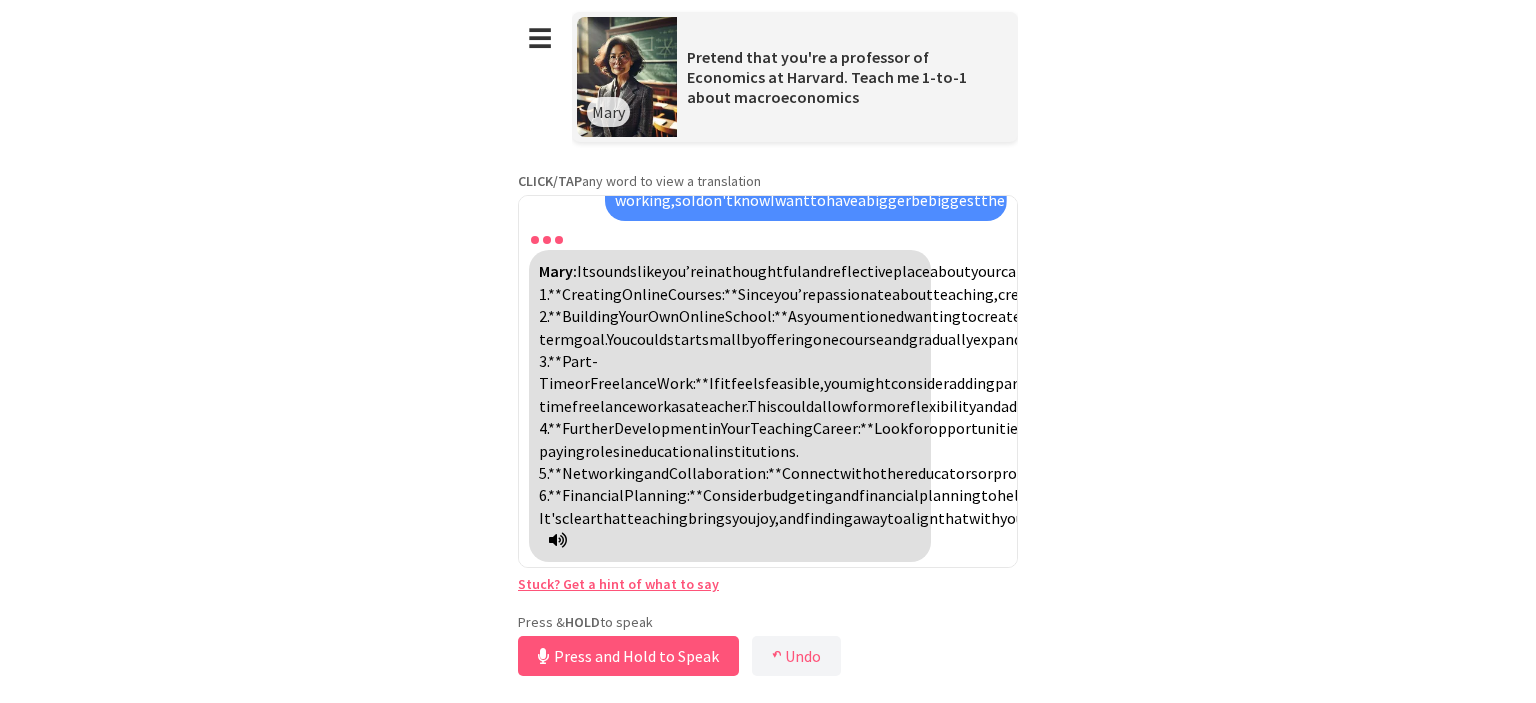 scroll, scrollTop: 3015, scrollLeft: 0, axis: vertical 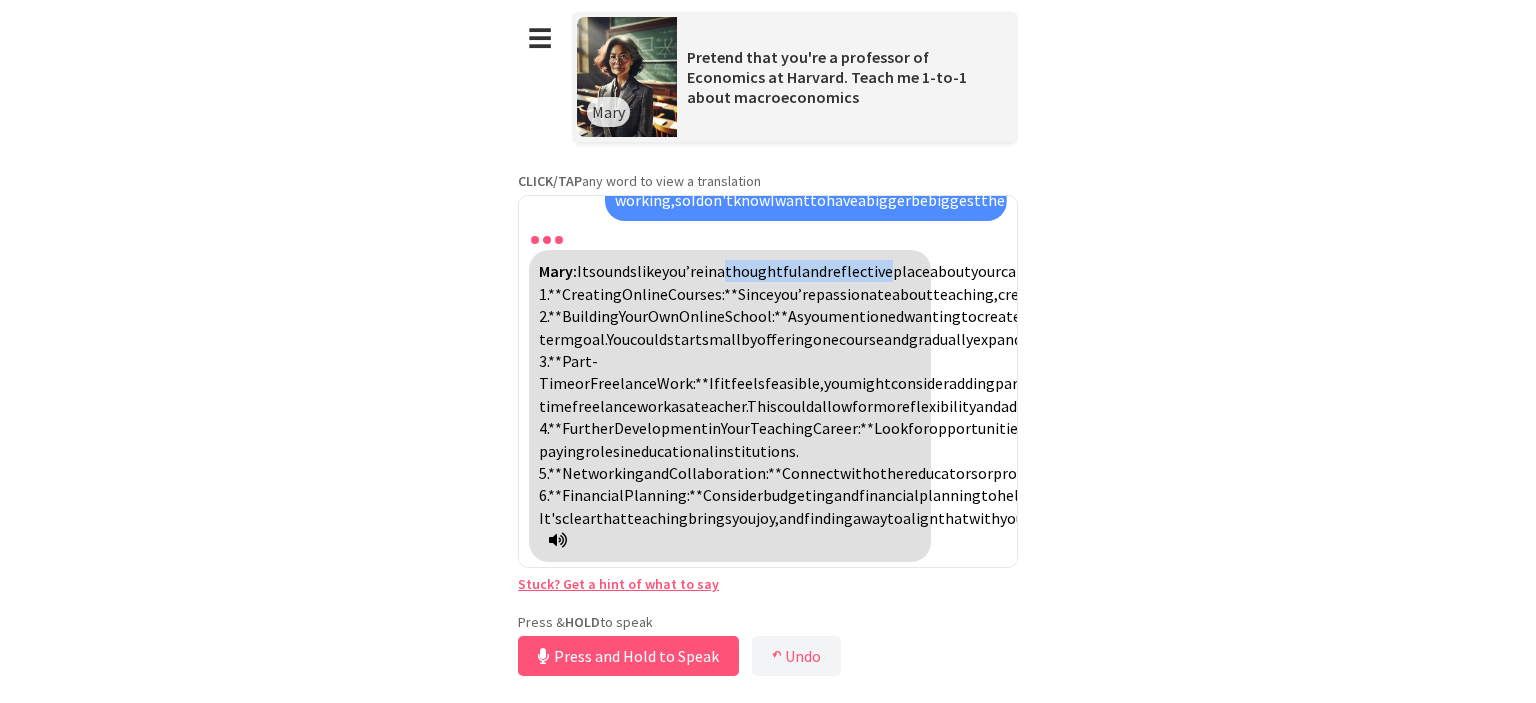 drag, startPoint x: 743, startPoint y: 305, endPoint x: 907, endPoint y: 301, distance: 164.04877 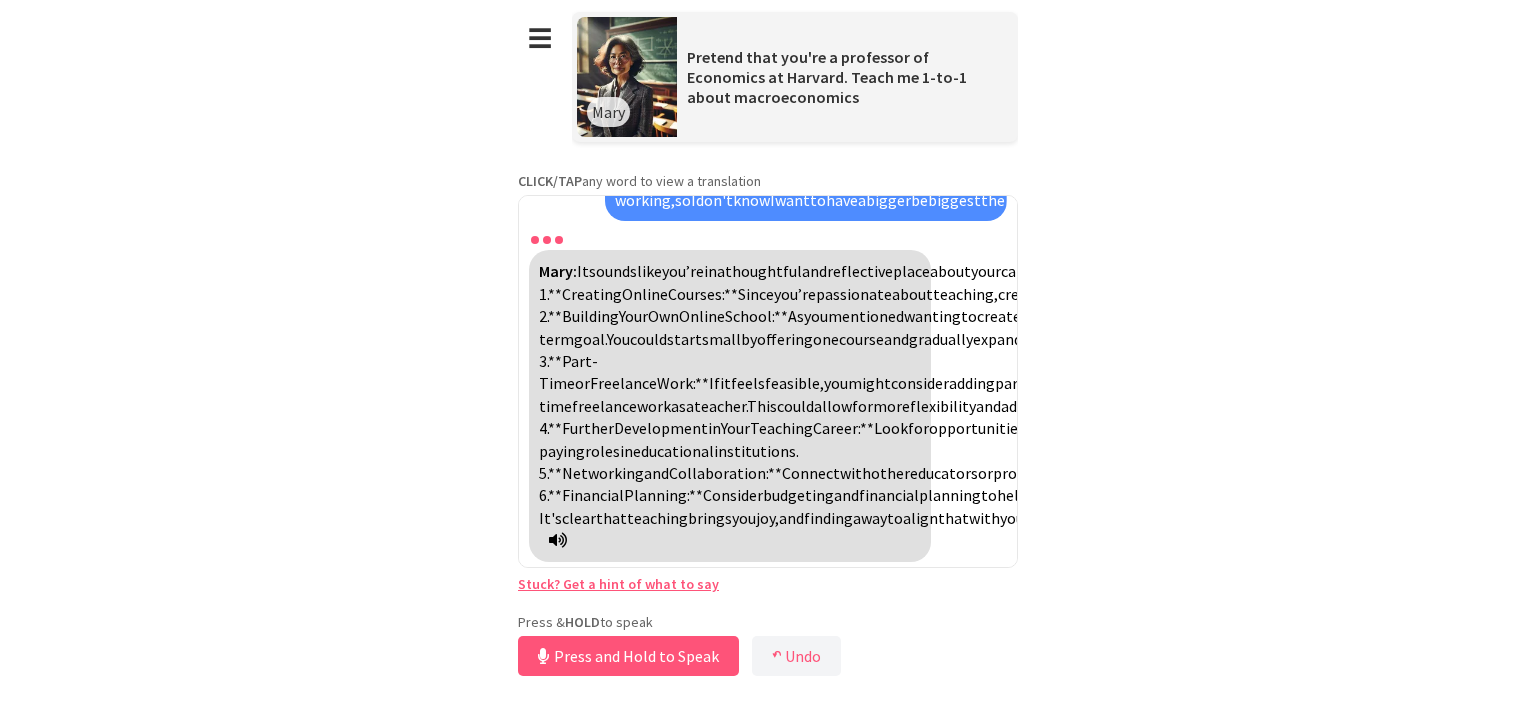 click at bounding box center (768, 238) 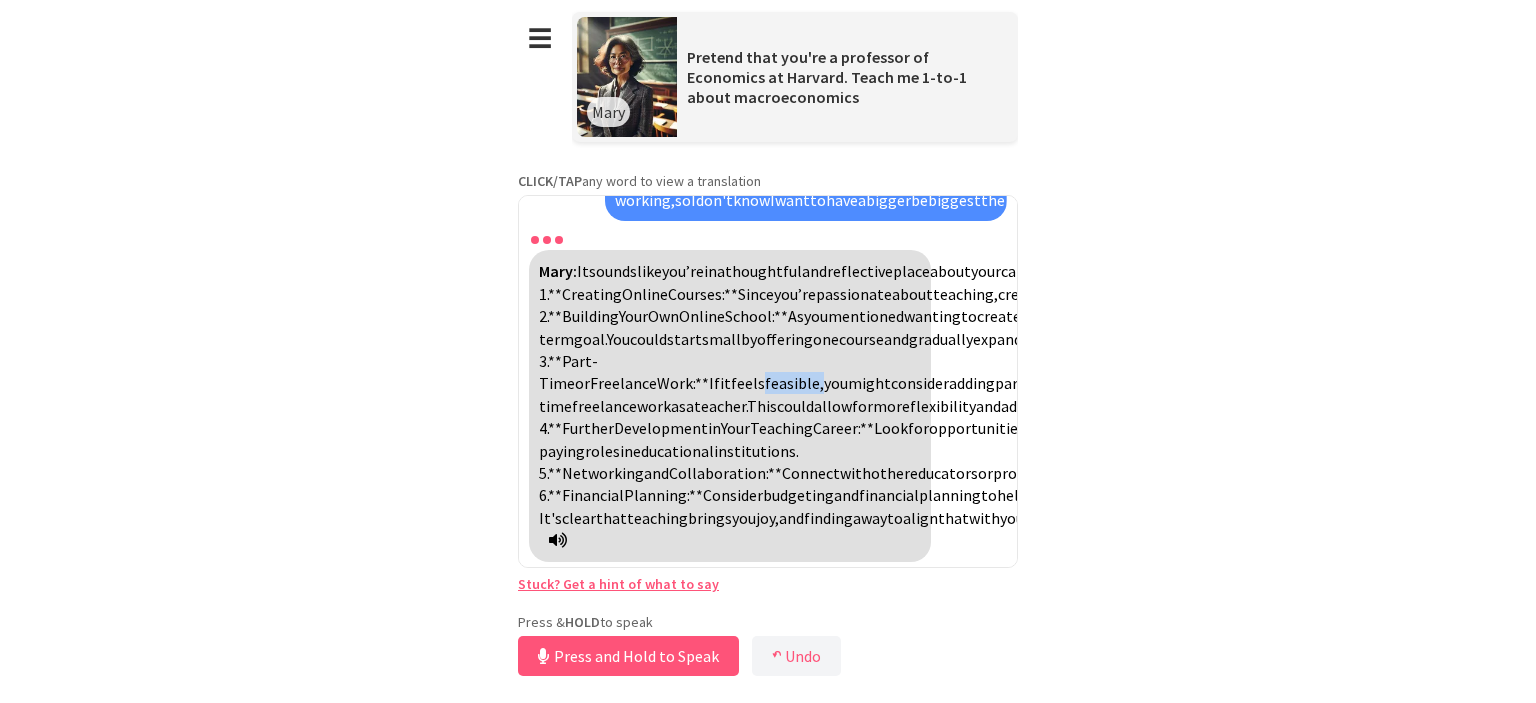 drag, startPoint x: 776, startPoint y: 454, endPoint x: 828, endPoint y: 456, distance: 52.03845 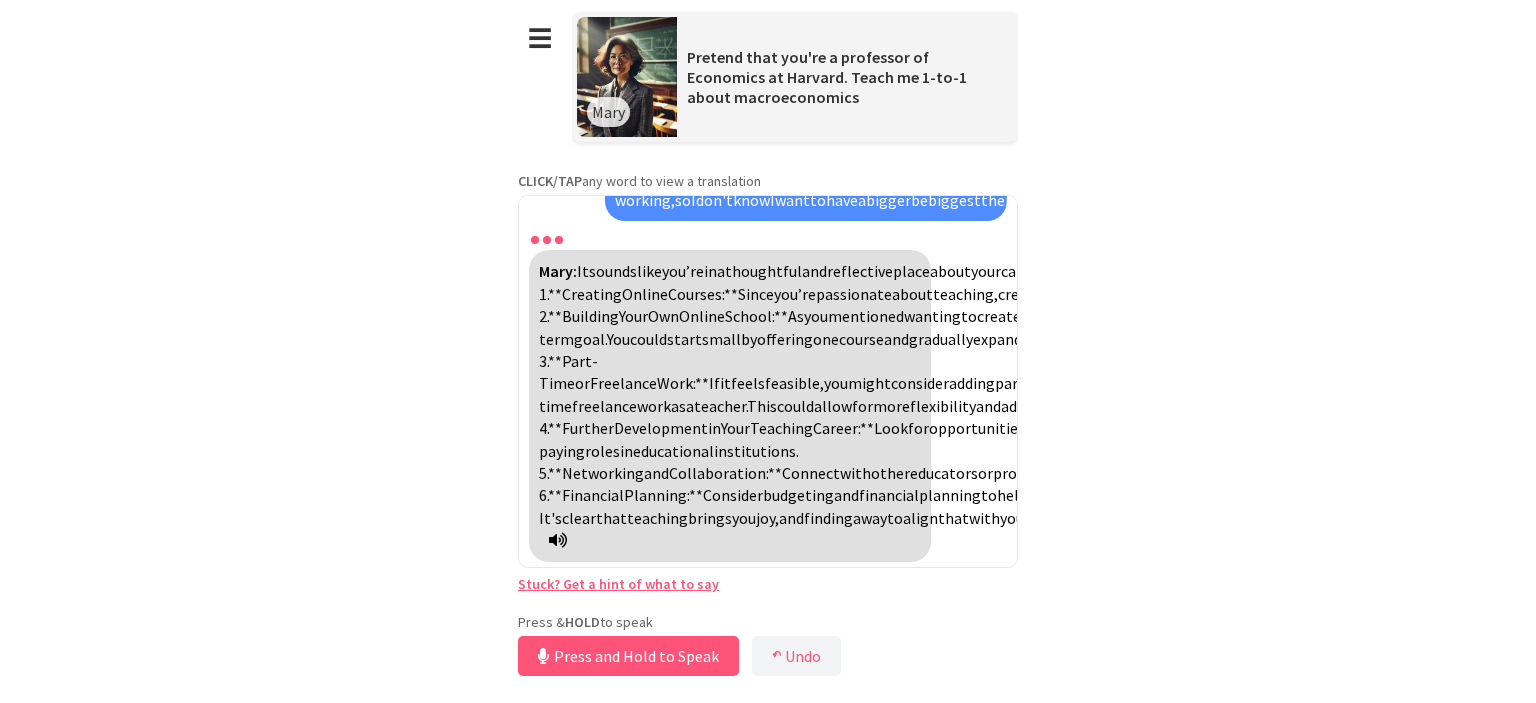 drag, startPoint x: 863, startPoint y: 318, endPoint x: 813, endPoint y: 467, distance: 157.16551 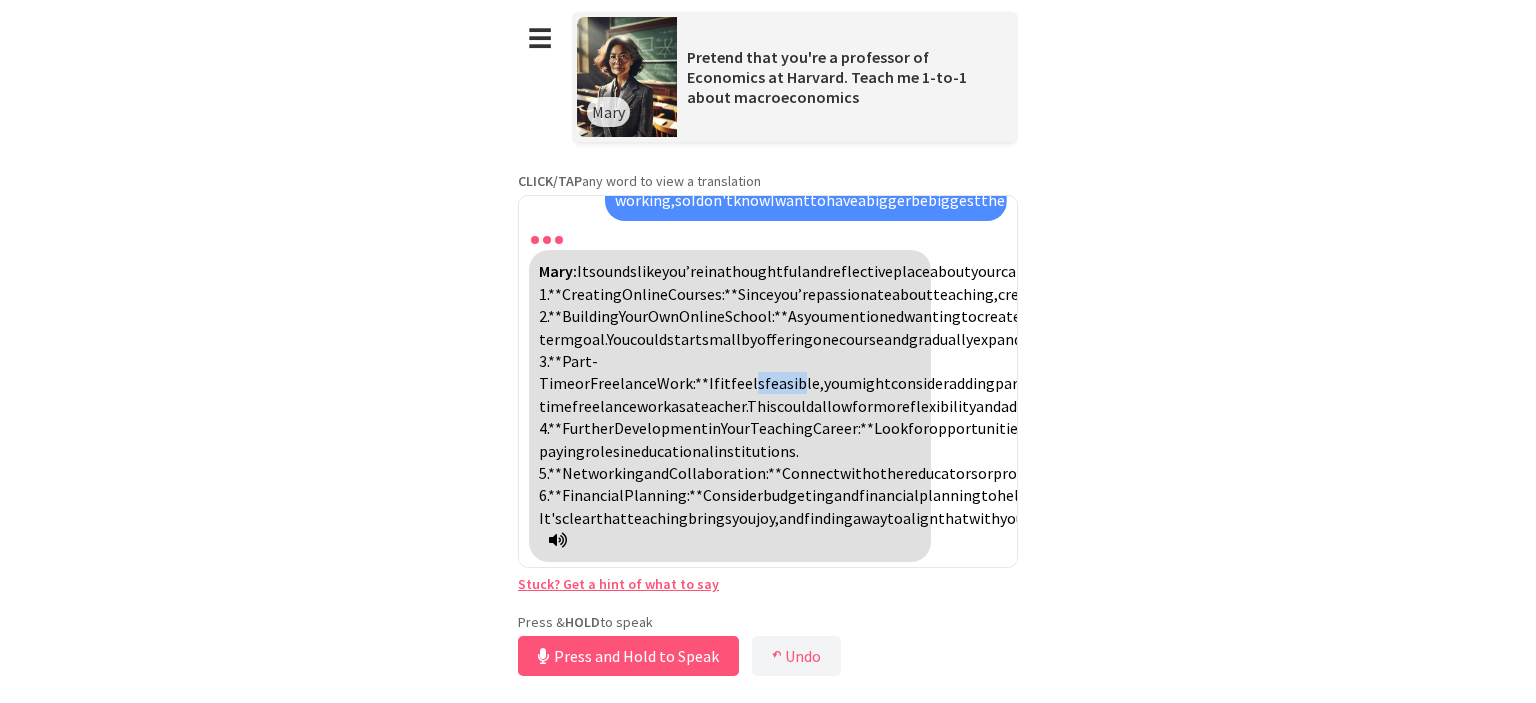 click on "feels" at bounding box center (748, 383) 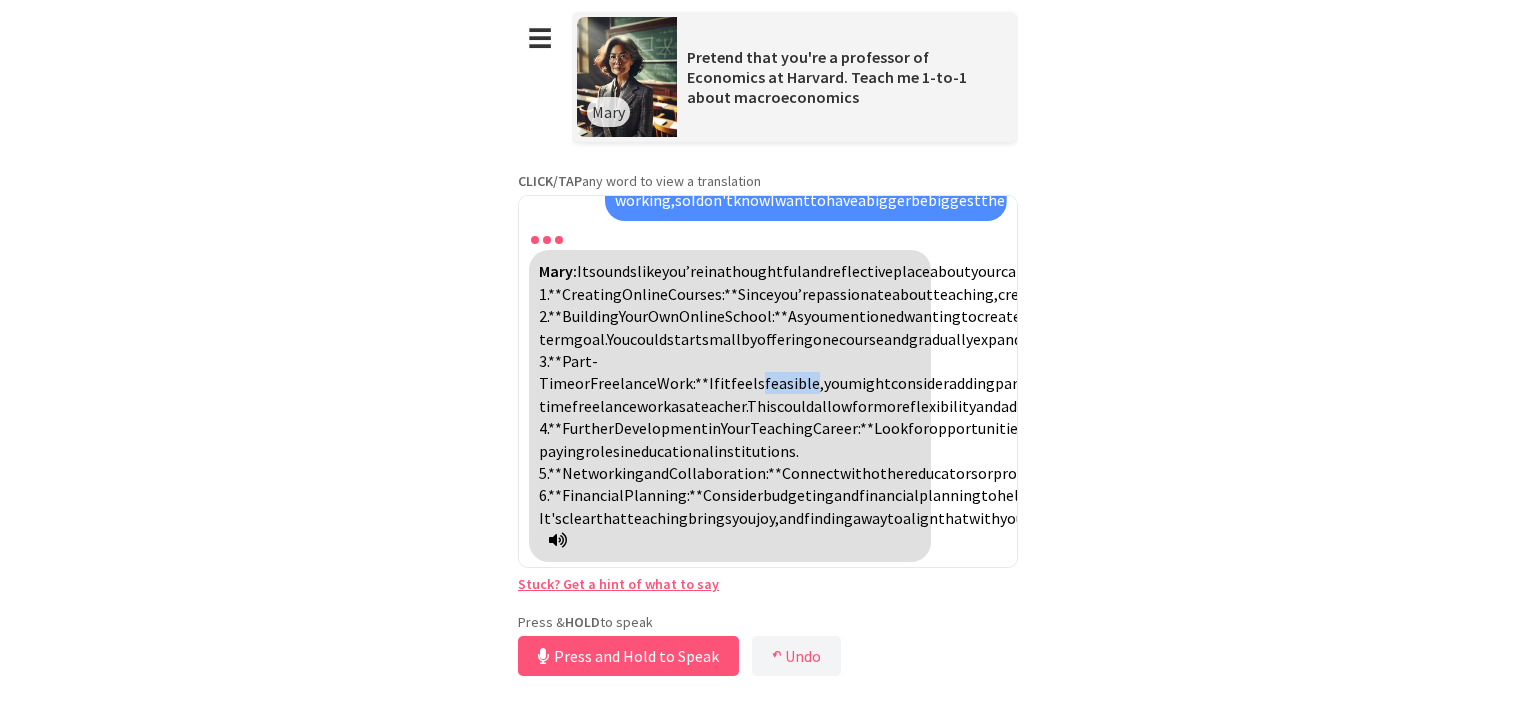 drag, startPoint x: 788, startPoint y: 458, endPoint x: 827, endPoint y: 462, distance: 39.20459 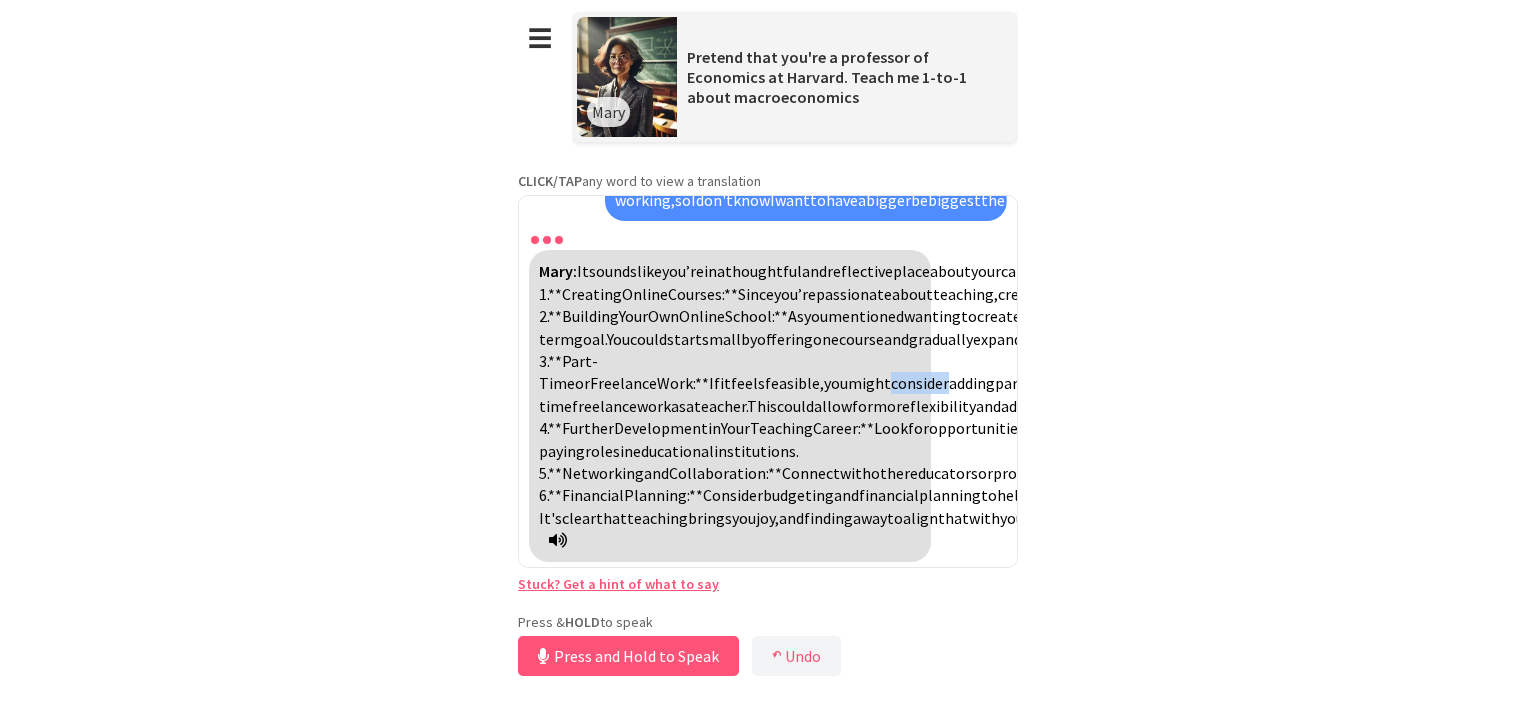 drag, startPoint x: 535, startPoint y: 260, endPoint x: 596, endPoint y: 268, distance: 61.522354 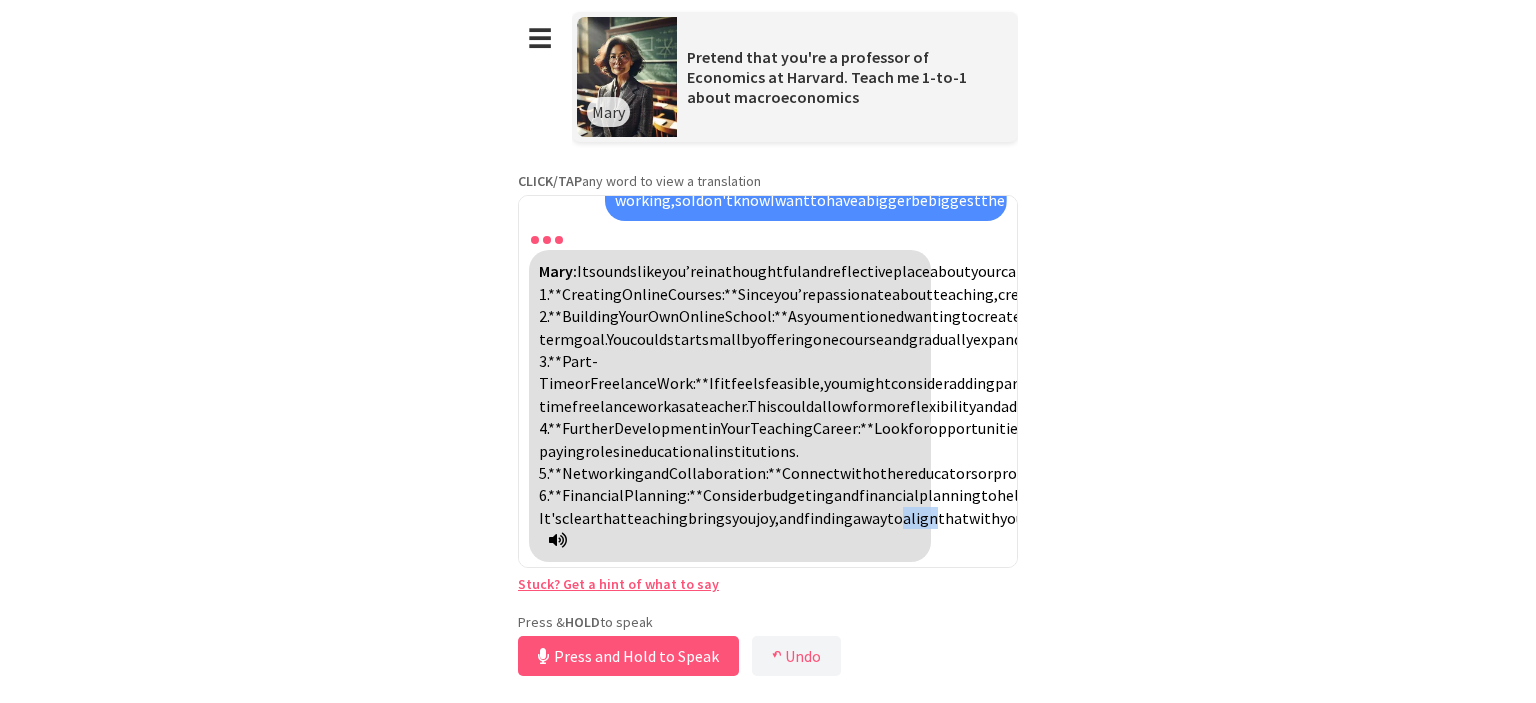 drag, startPoint x: 788, startPoint y: 434, endPoint x: 807, endPoint y: 439, distance: 19.646883 